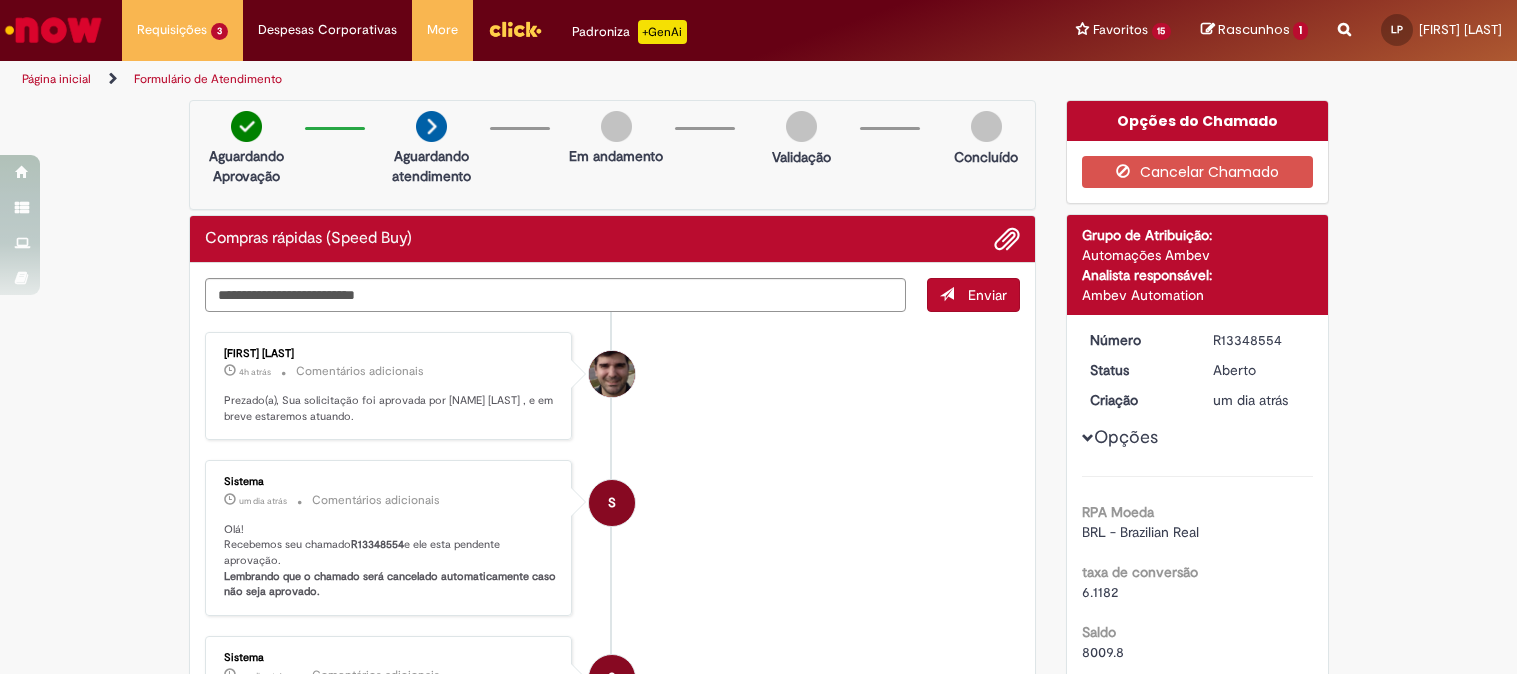 scroll, scrollTop: 0, scrollLeft: 0, axis: both 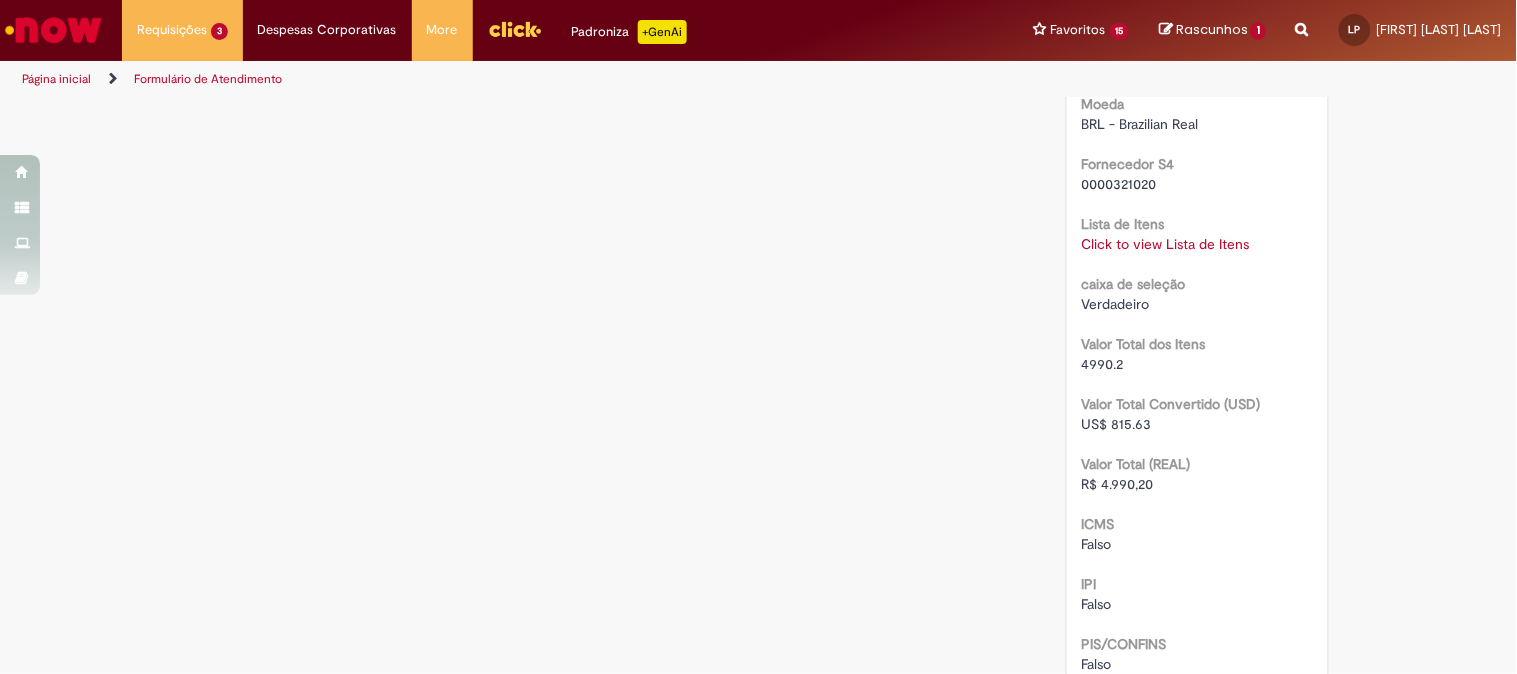 click on "Click to view Lista de Itens" at bounding box center (1166, 244) 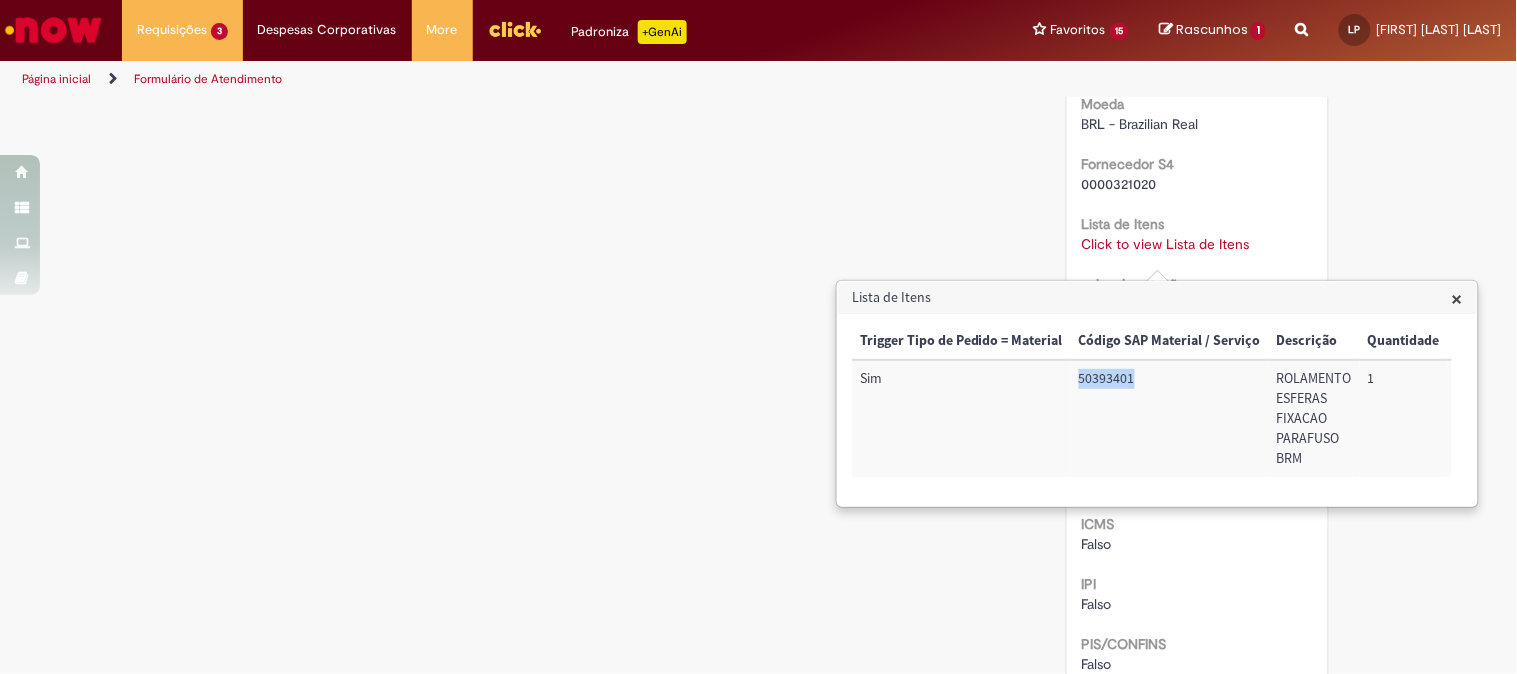 drag, startPoint x: 1081, startPoint y: 383, endPoint x: 1153, endPoint y: 381, distance: 72.02777 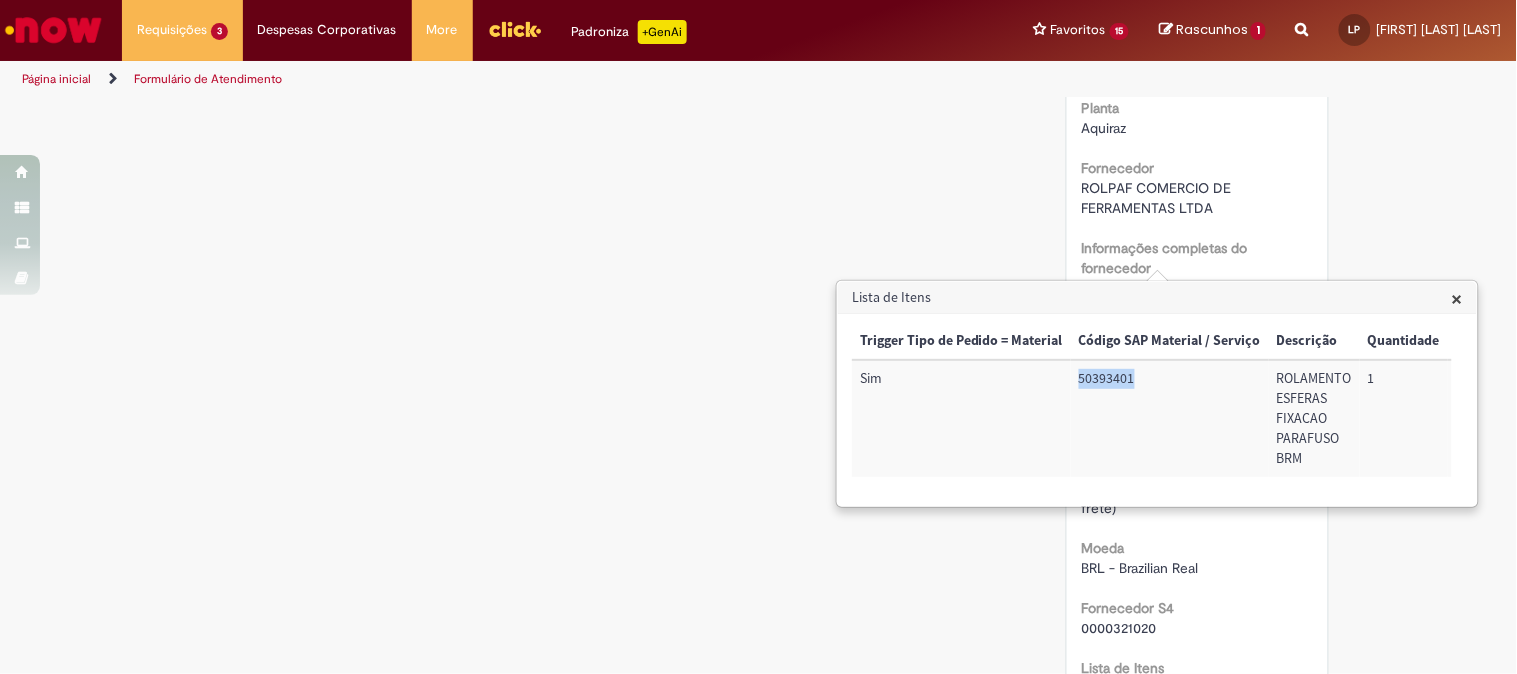 scroll, scrollTop: 1222, scrollLeft: 0, axis: vertical 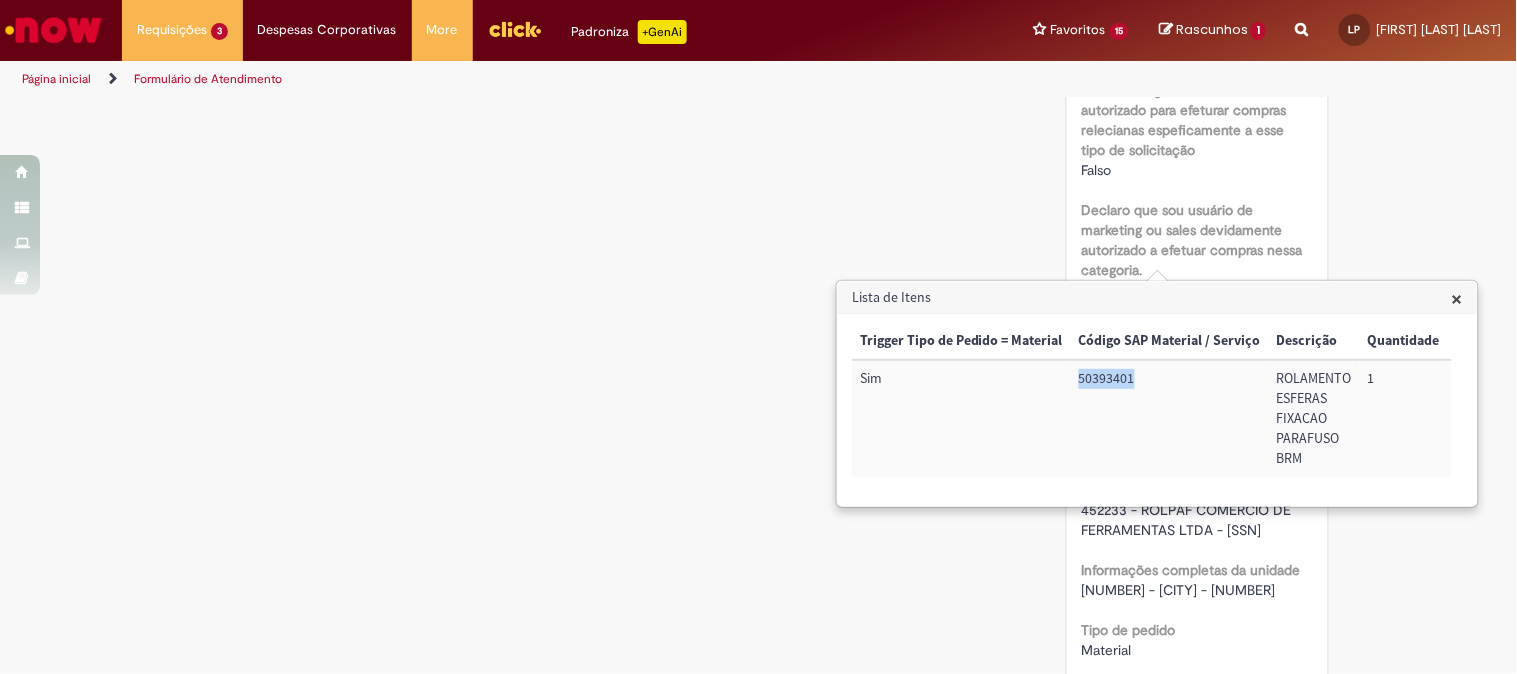 click on "×" at bounding box center [1457, 298] 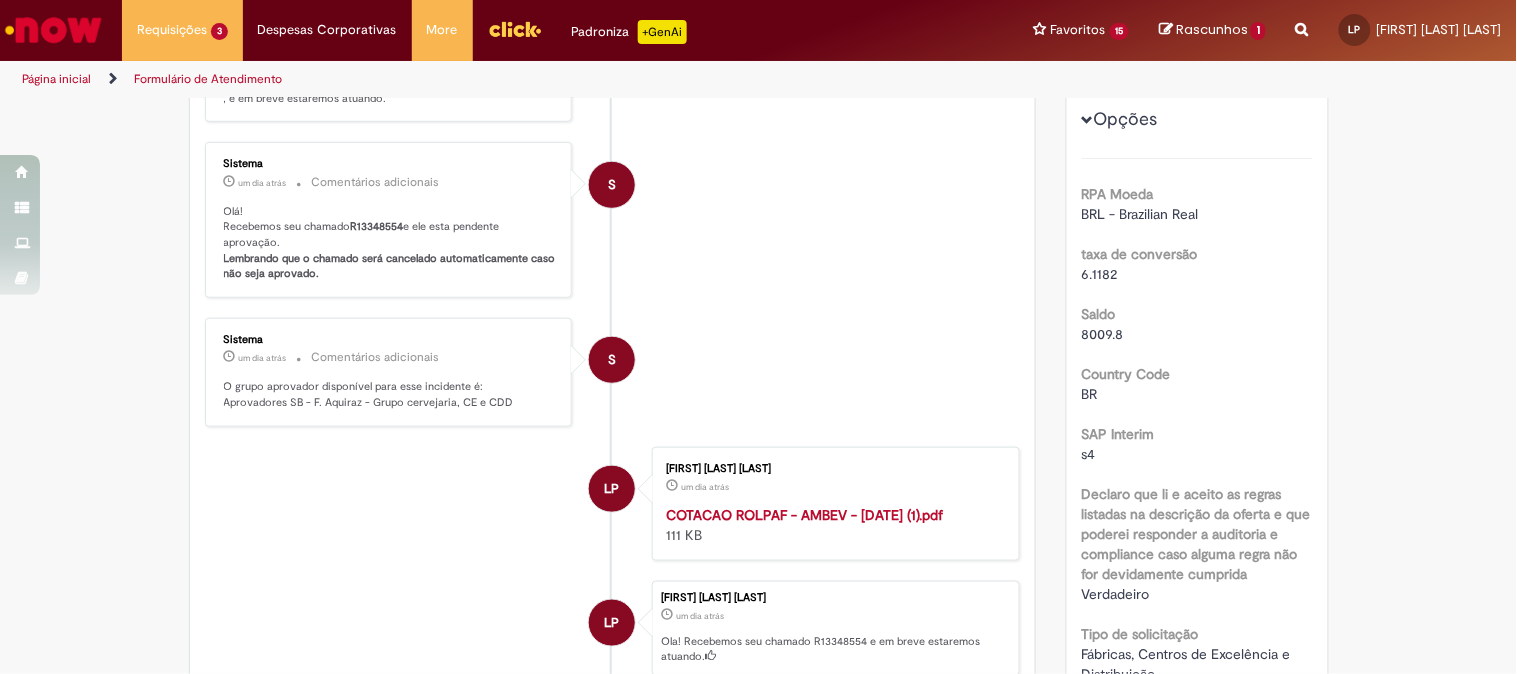 scroll, scrollTop: 0, scrollLeft: 0, axis: both 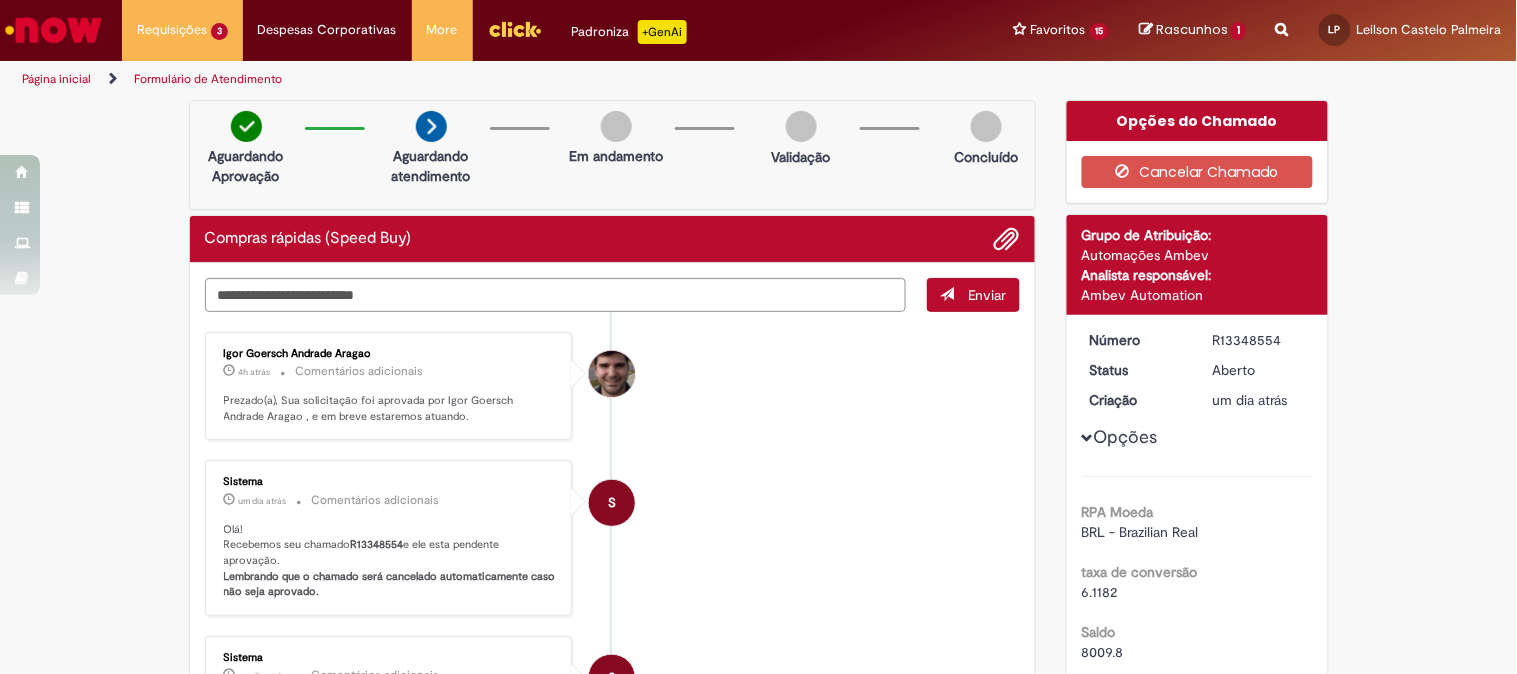 click on "Rascunhos" at bounding box center (1192, 29) 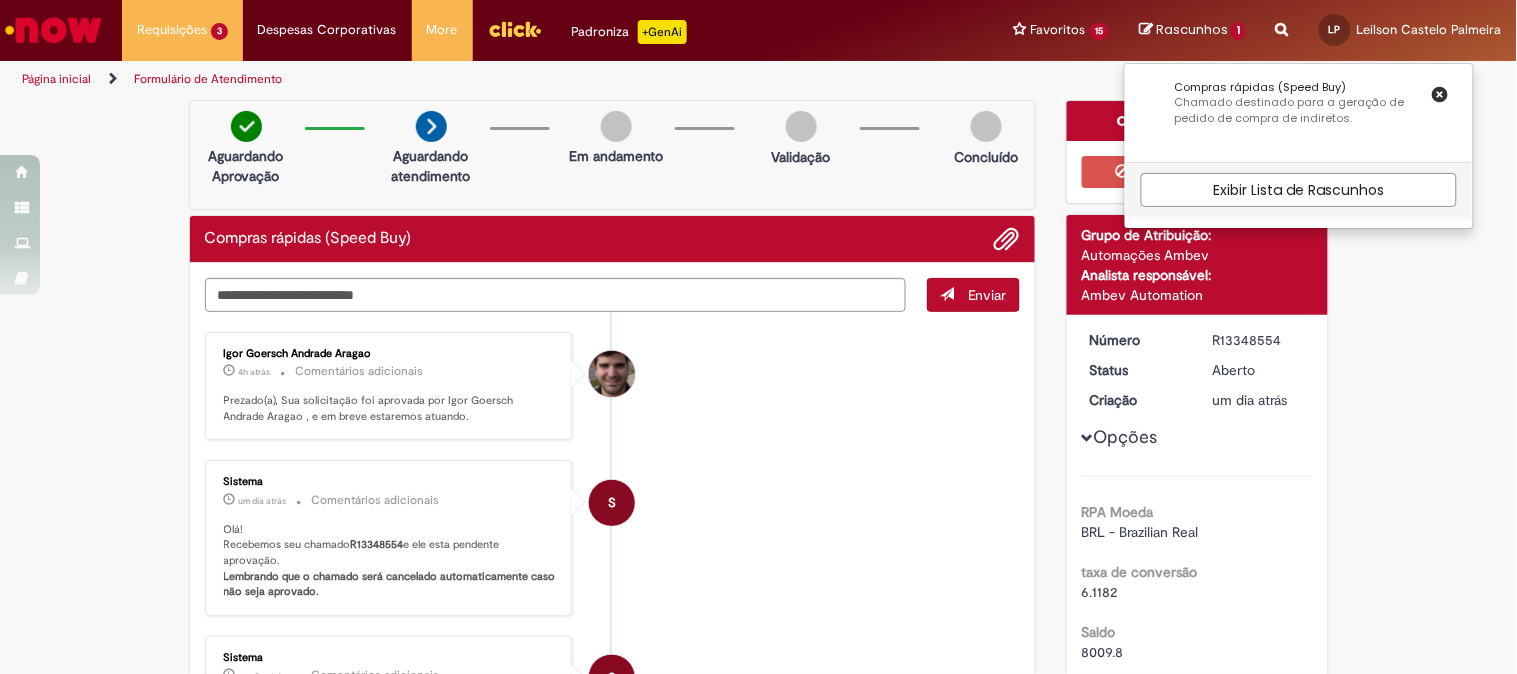 click on "Igor Goersch Andrade Aragao
4h atrás 4 horas atrás     Comentários adicionais
Prezado(a), Sua solicitação foi aprovada por Igor Goersch Andrade Aragao , e em breve estaremos atuando." at bounding box center (613, 386) 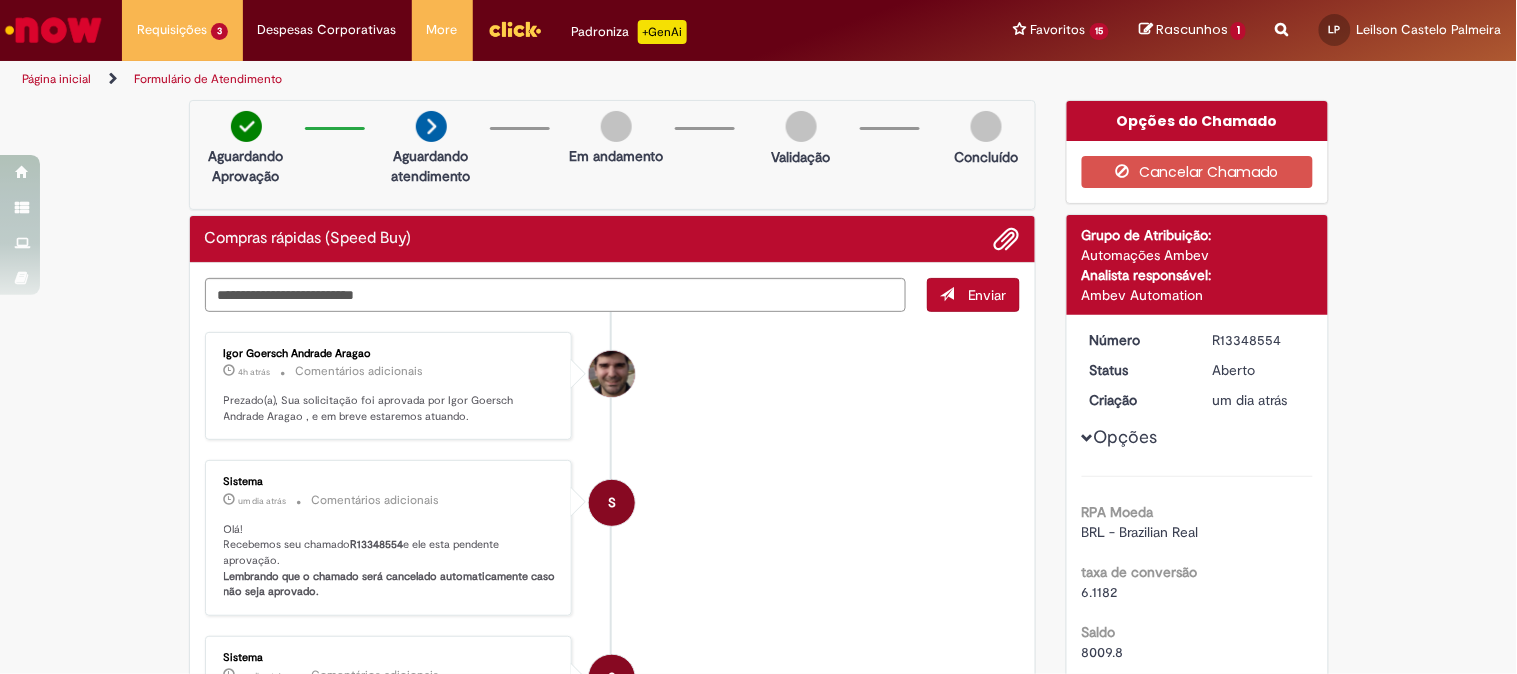 scroll, scrollTop: 111, scrollLeft: 0, axis: vertical 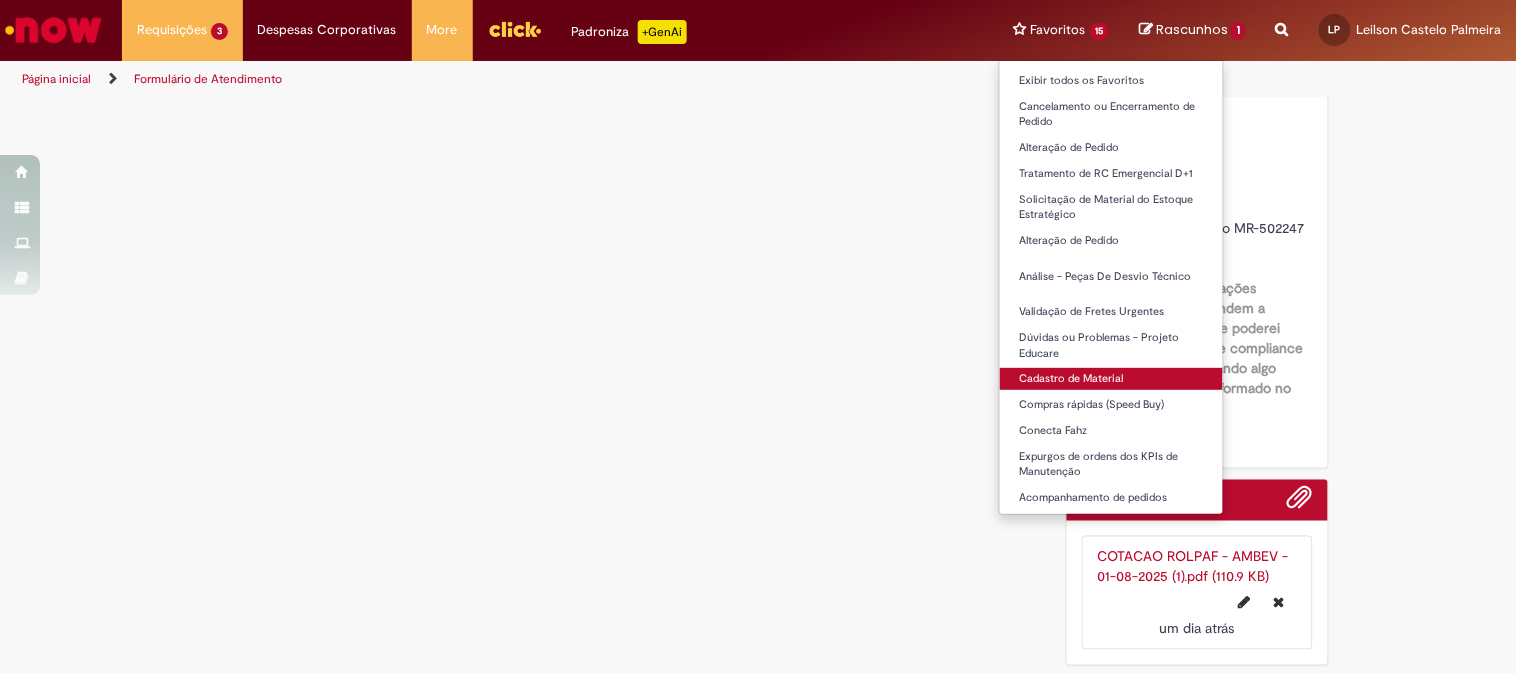 click on "Cadastro de Material" at bounding box center [1112, 379] 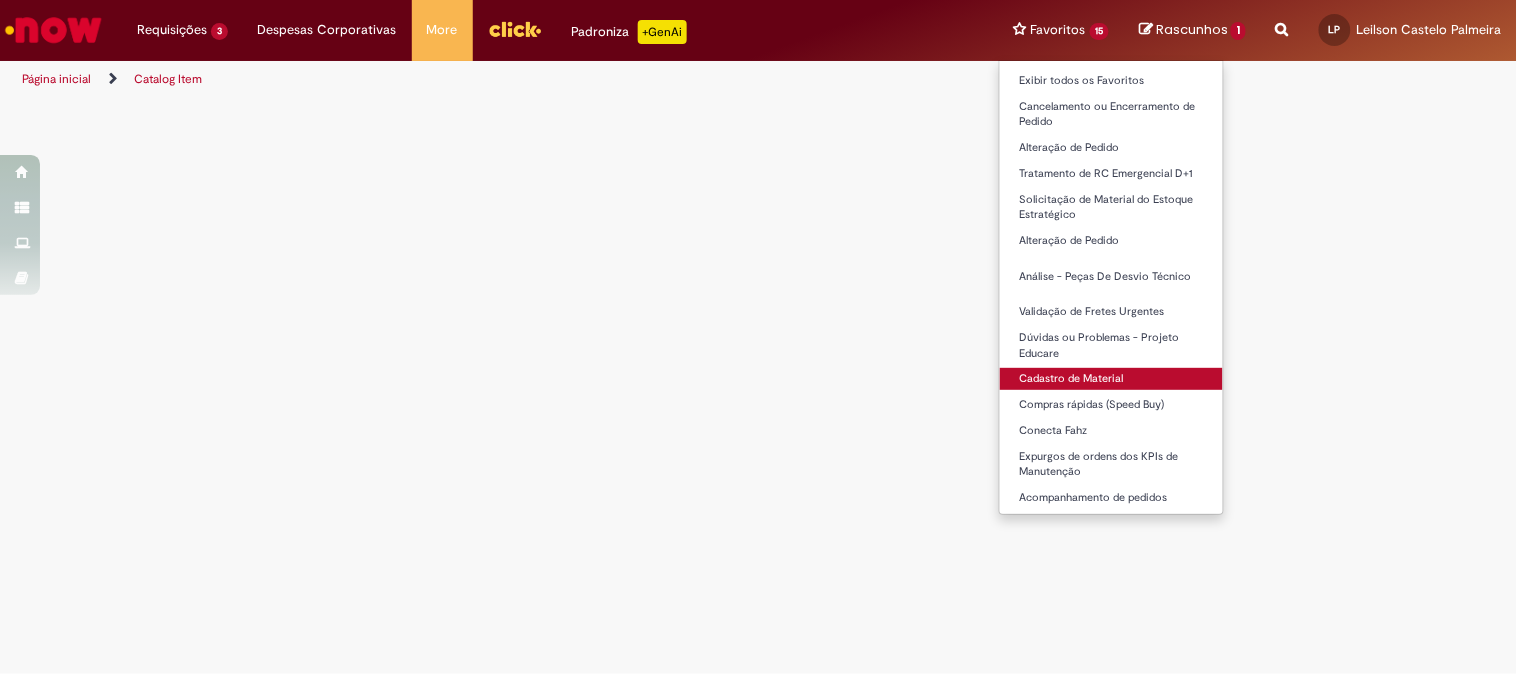 scroll, scrollTop: 0, scrollLeft: 0, axis: both 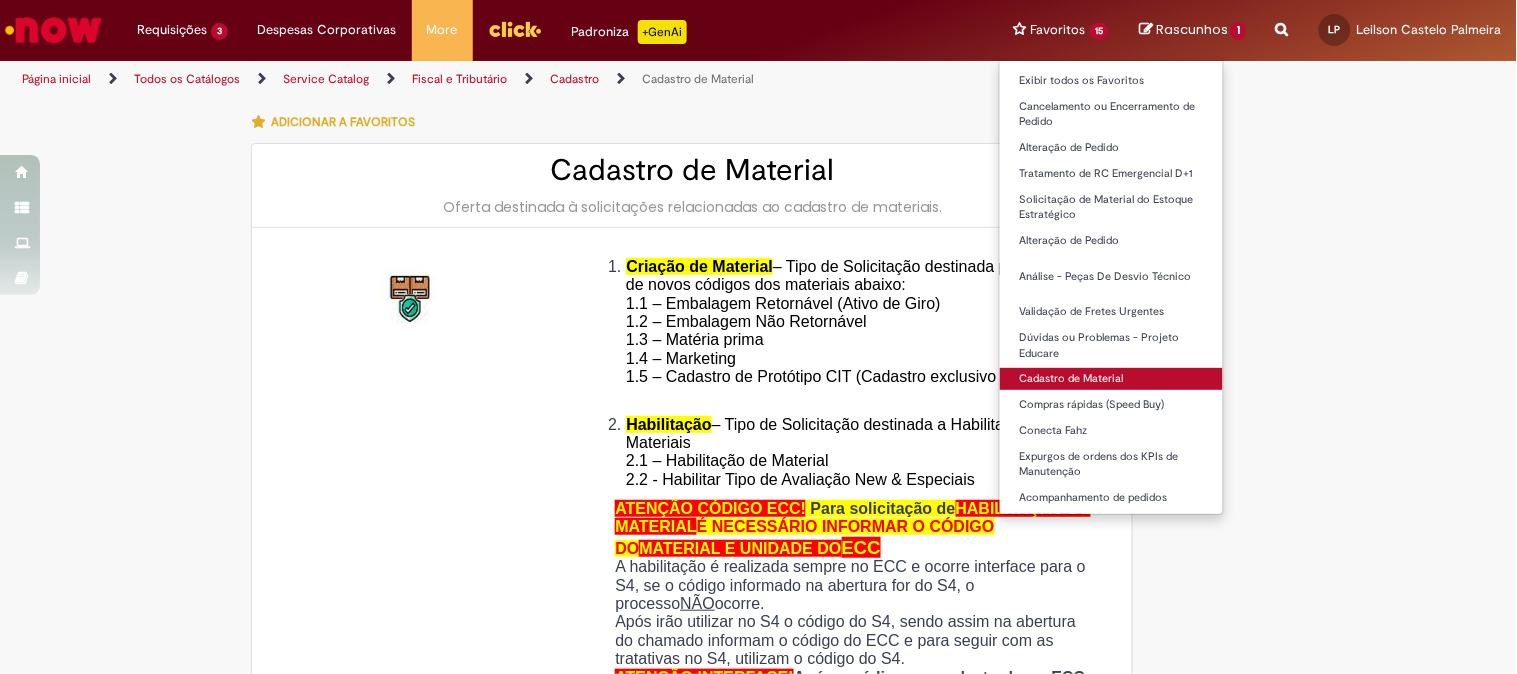 type on "********" 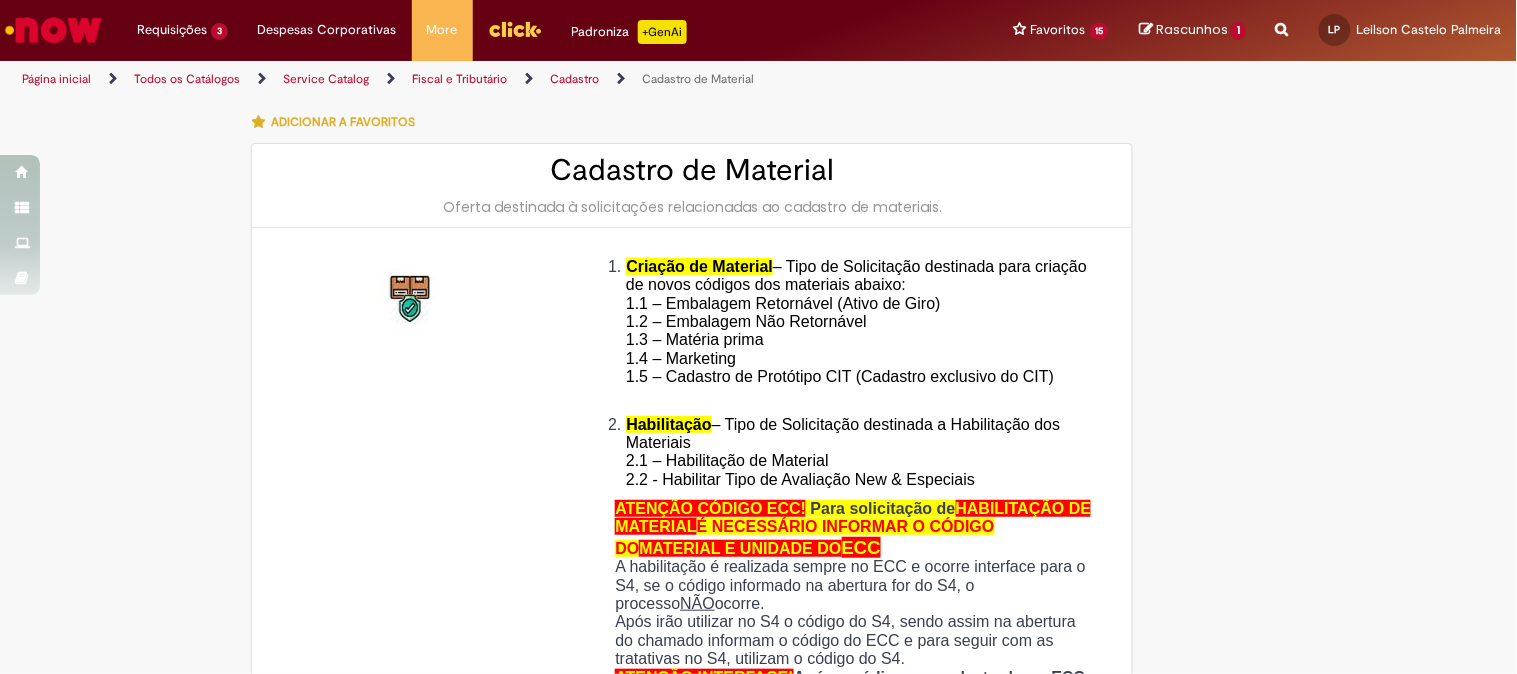 type on "**********" 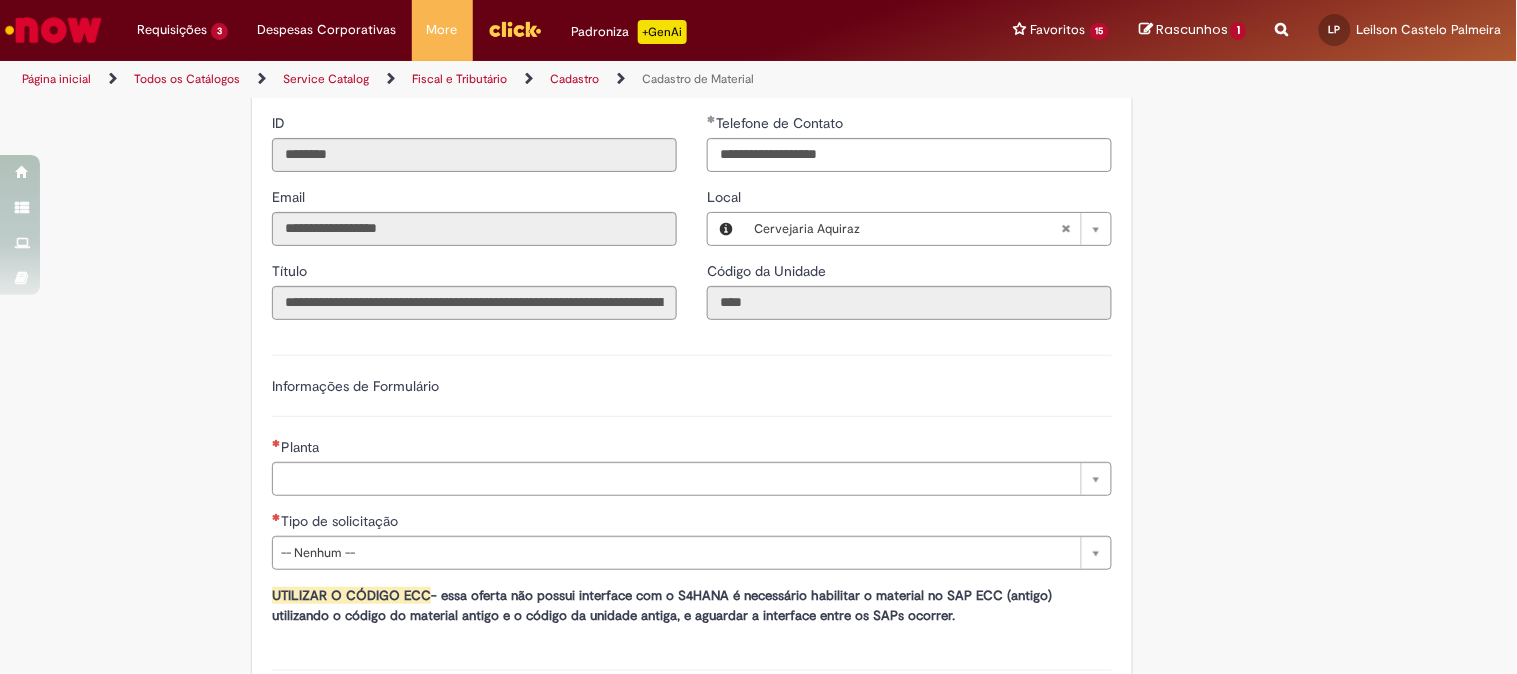 scroll, scrollTop: 1111, scrollLeft: 0, axis: vertical 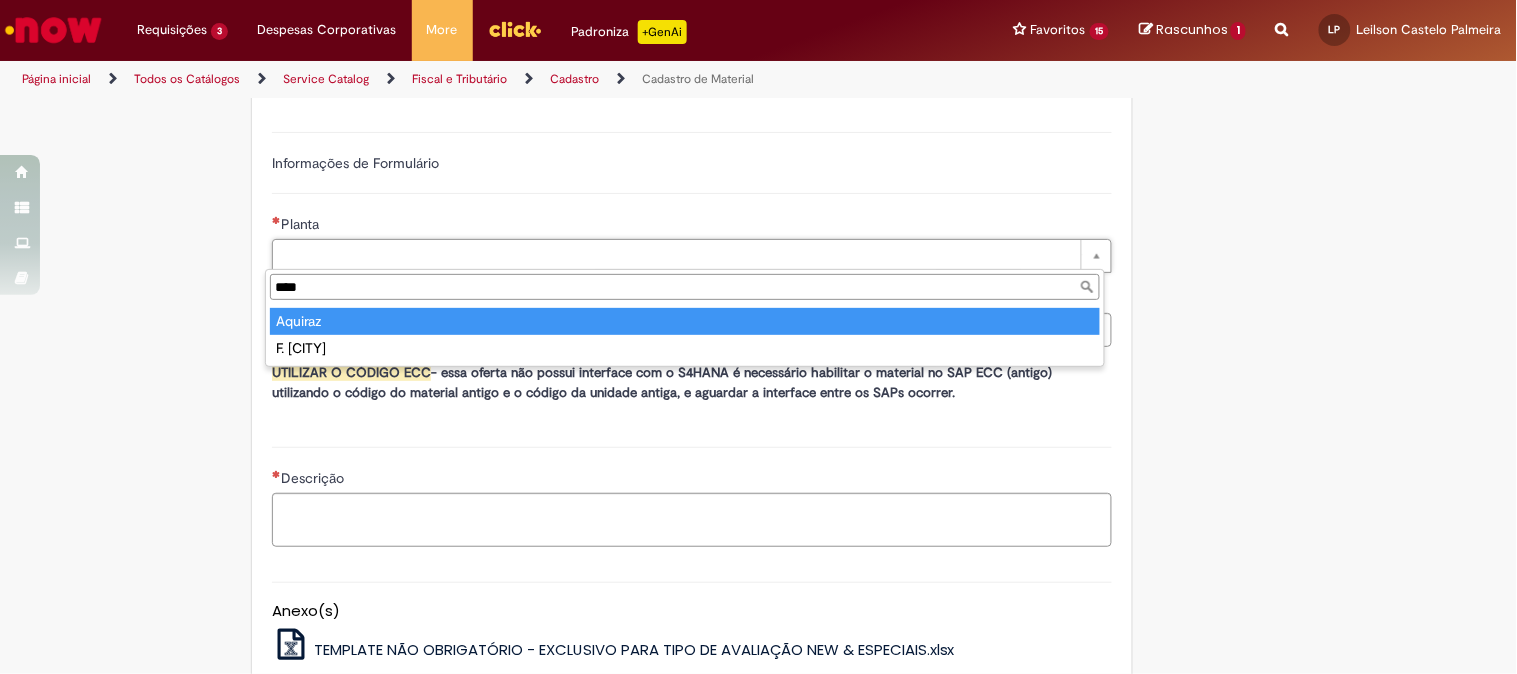 type on "****" 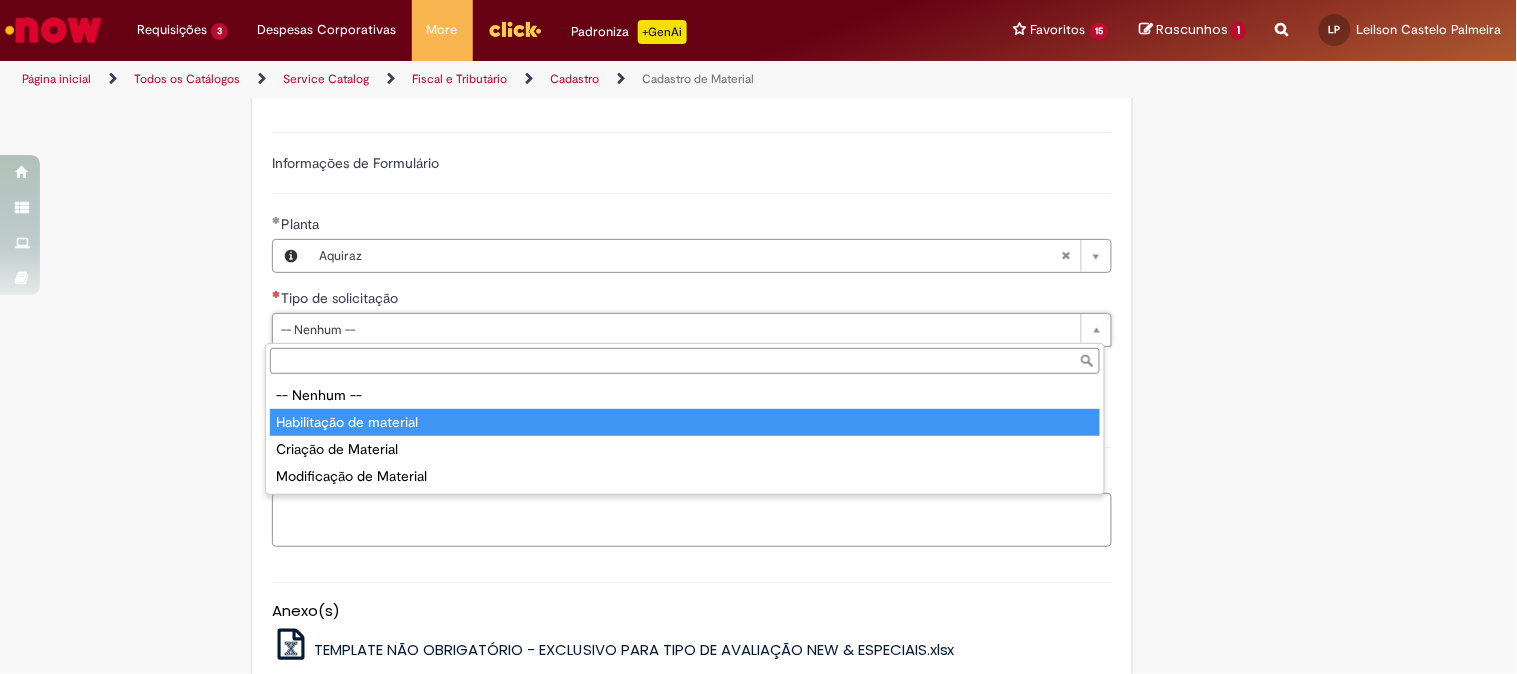type on "**********" 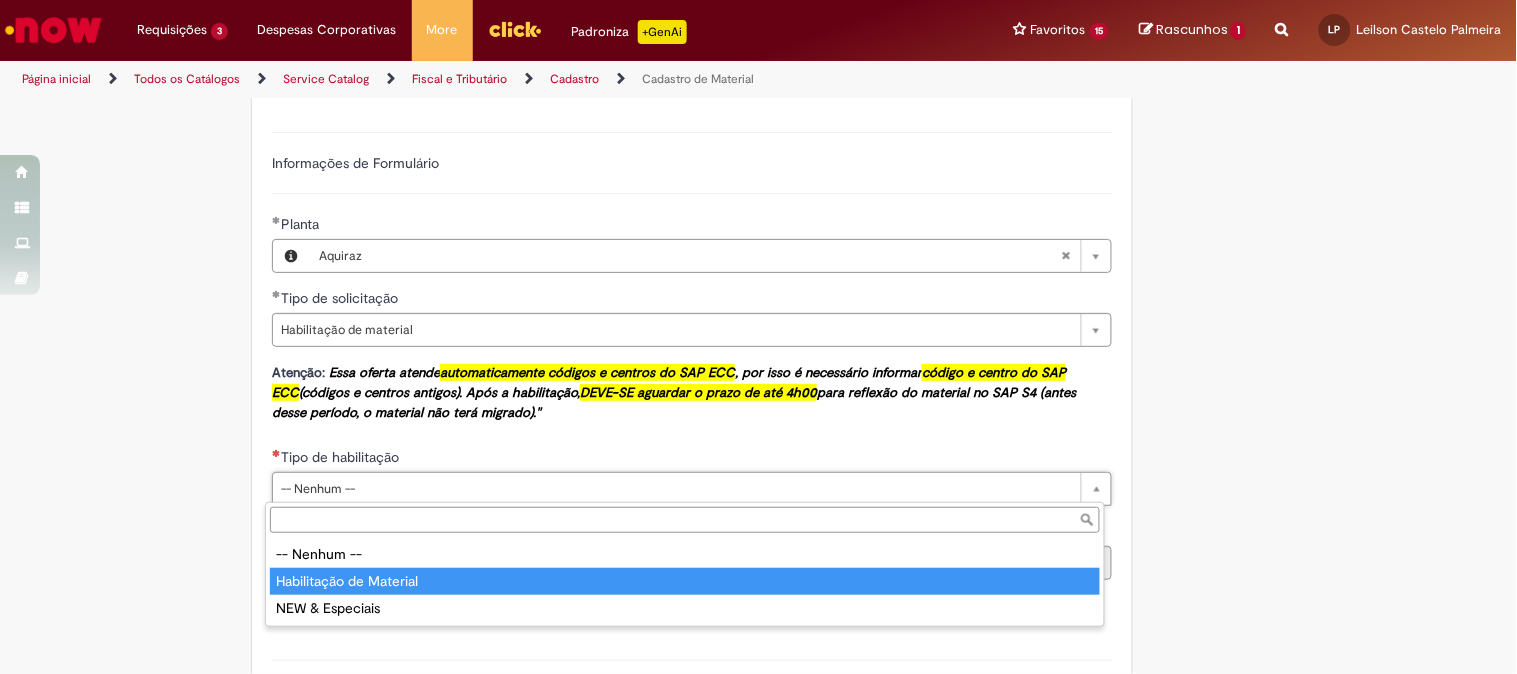 type on "**********" 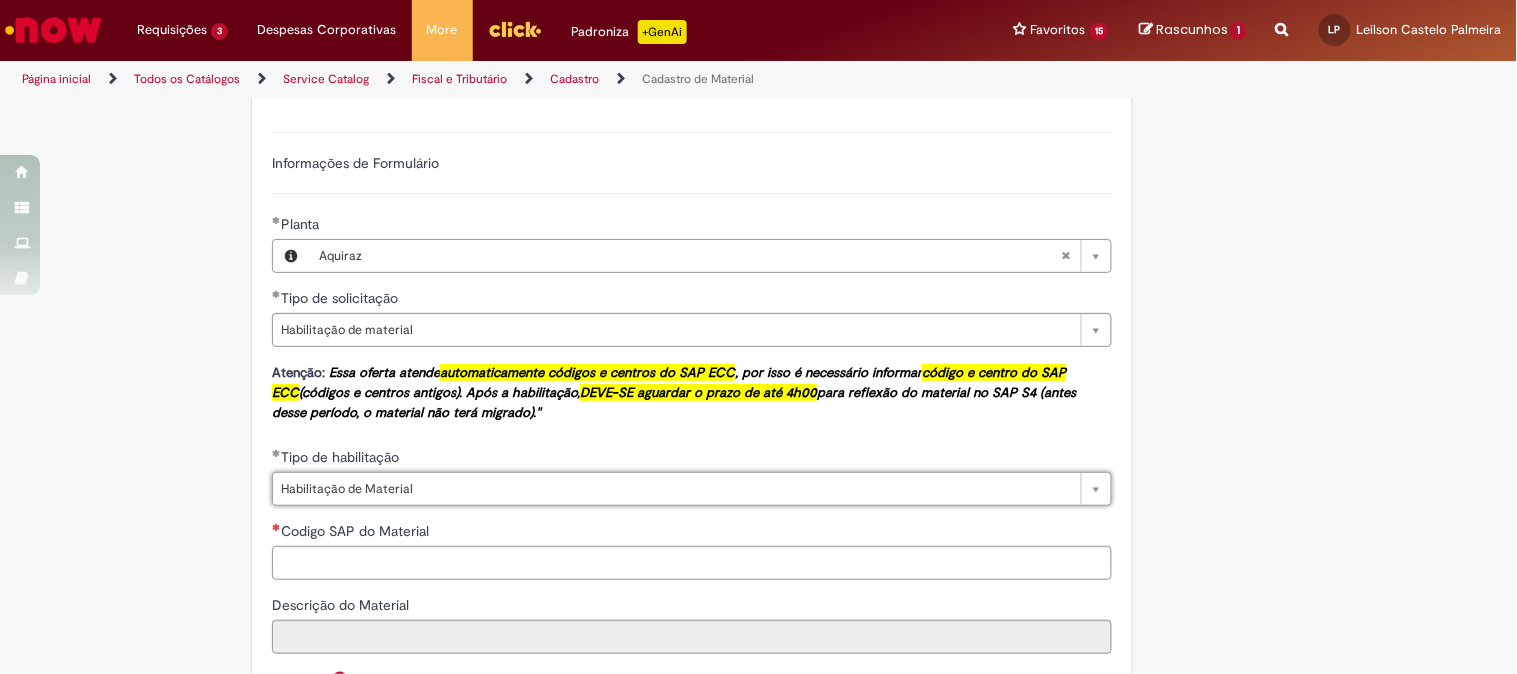 scroll, scrollTop: 1222, scrollLeft: 0, axis: vertical 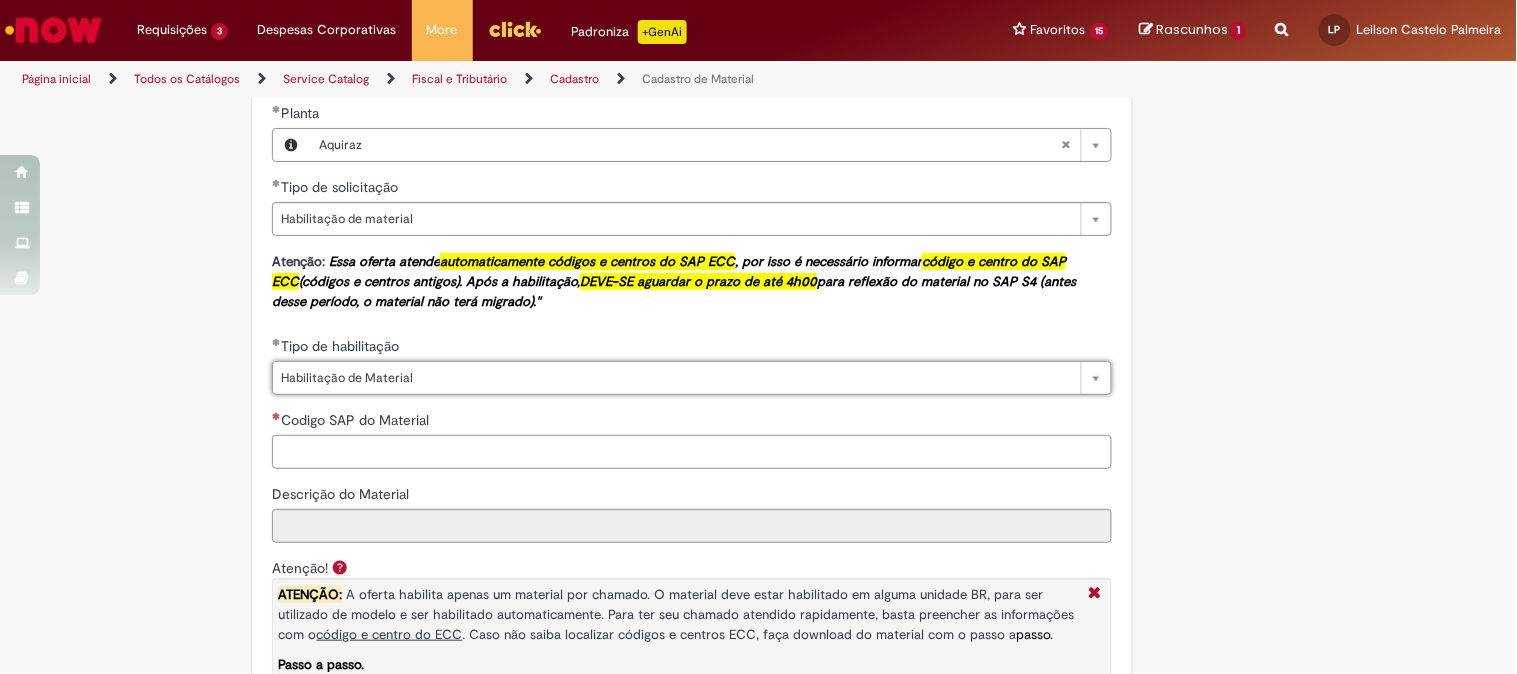 click on "Codigo SAP do Material" at bounding box center (692, 452) 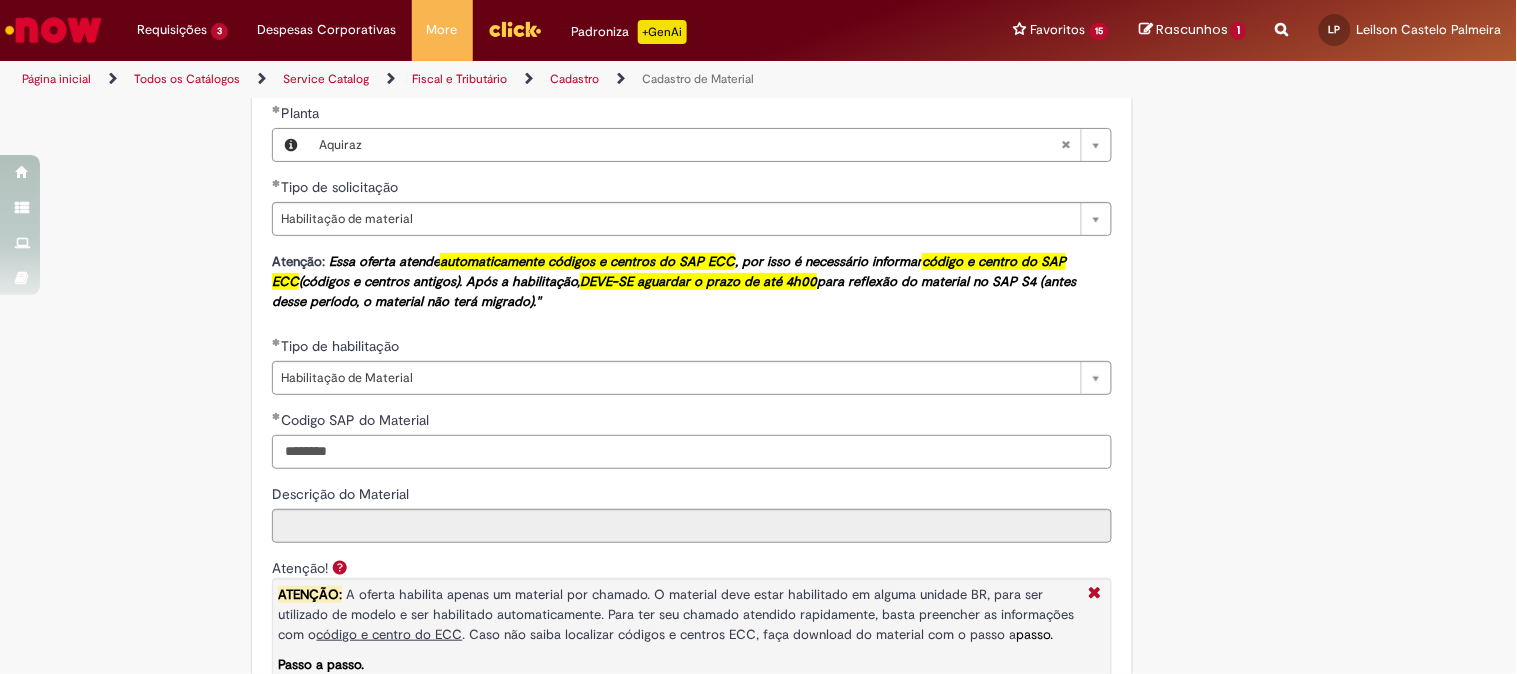 type on "********" 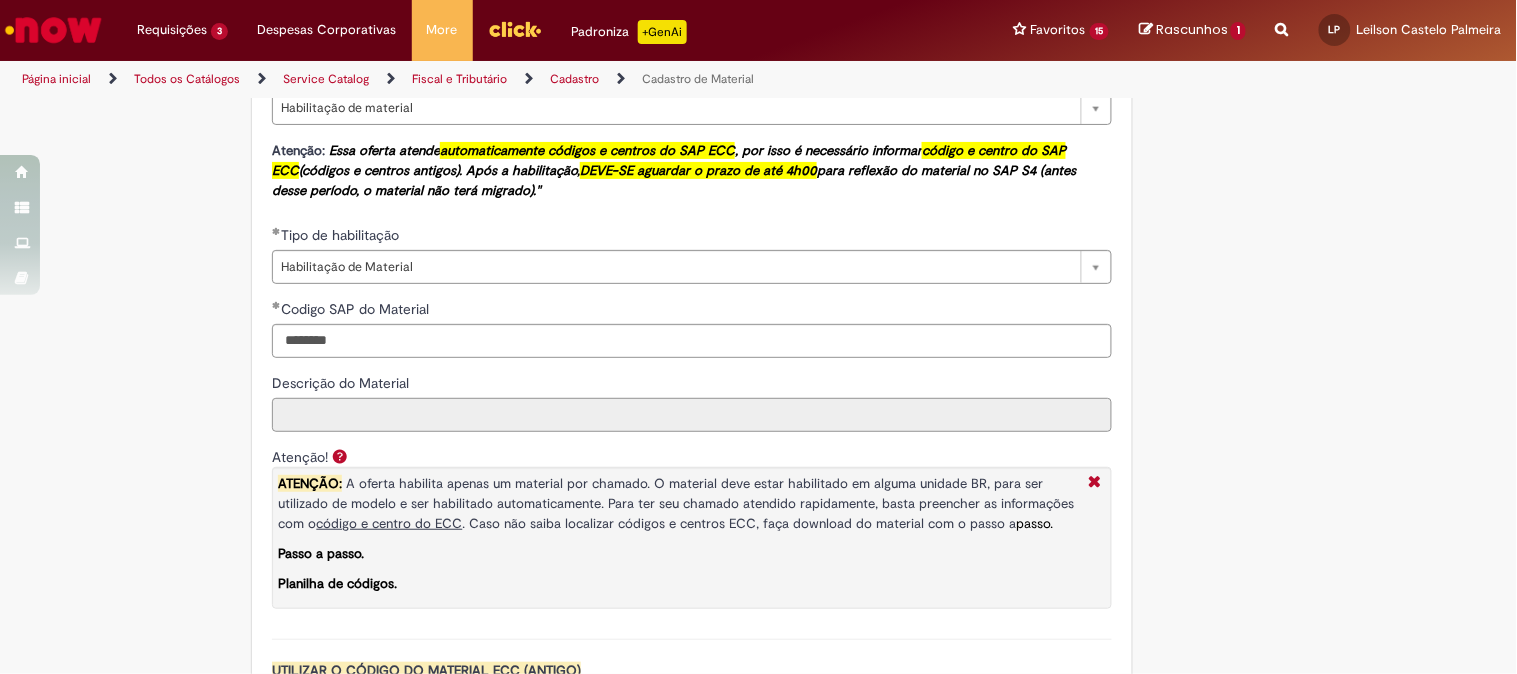 click on "Descrição do Material" at bounding box center [692, 415] 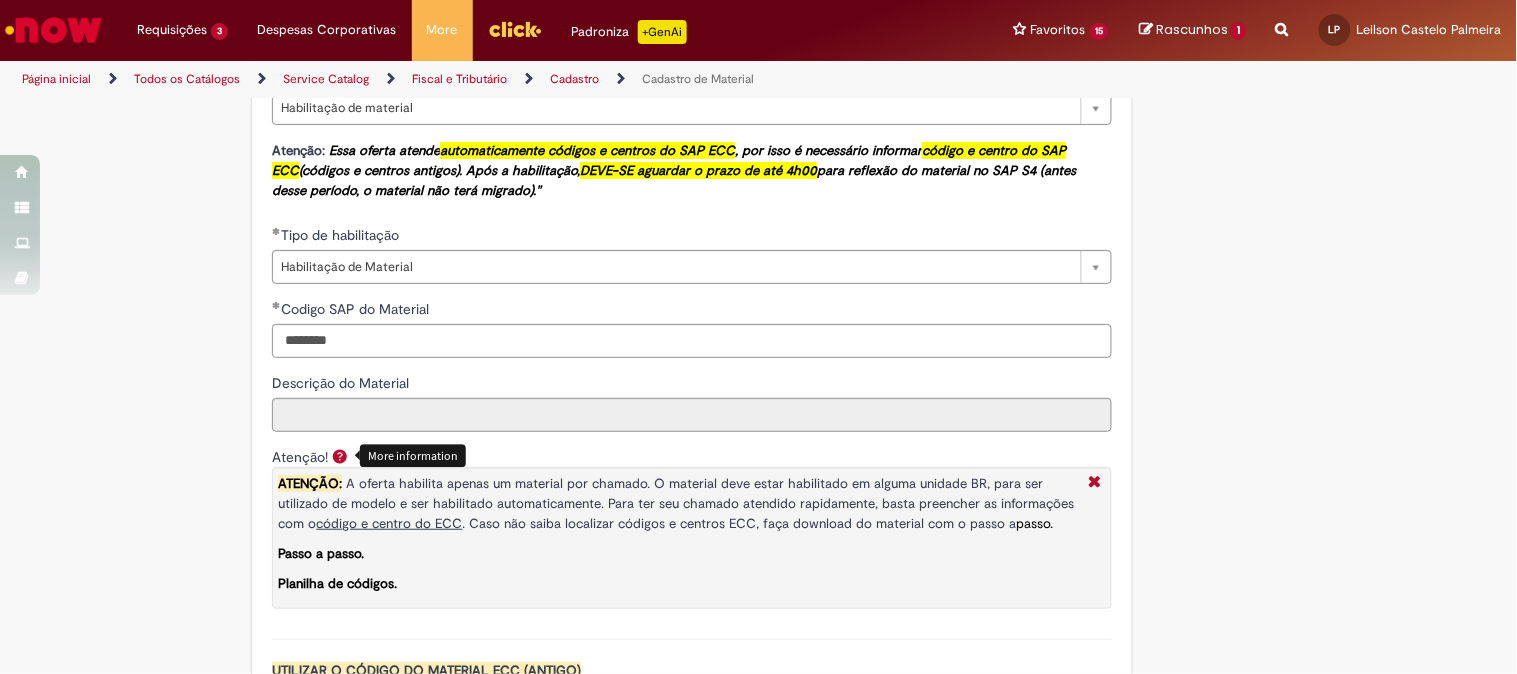 scroll, scrollTop: 1444, scrollLeft: 0, axis: vertical 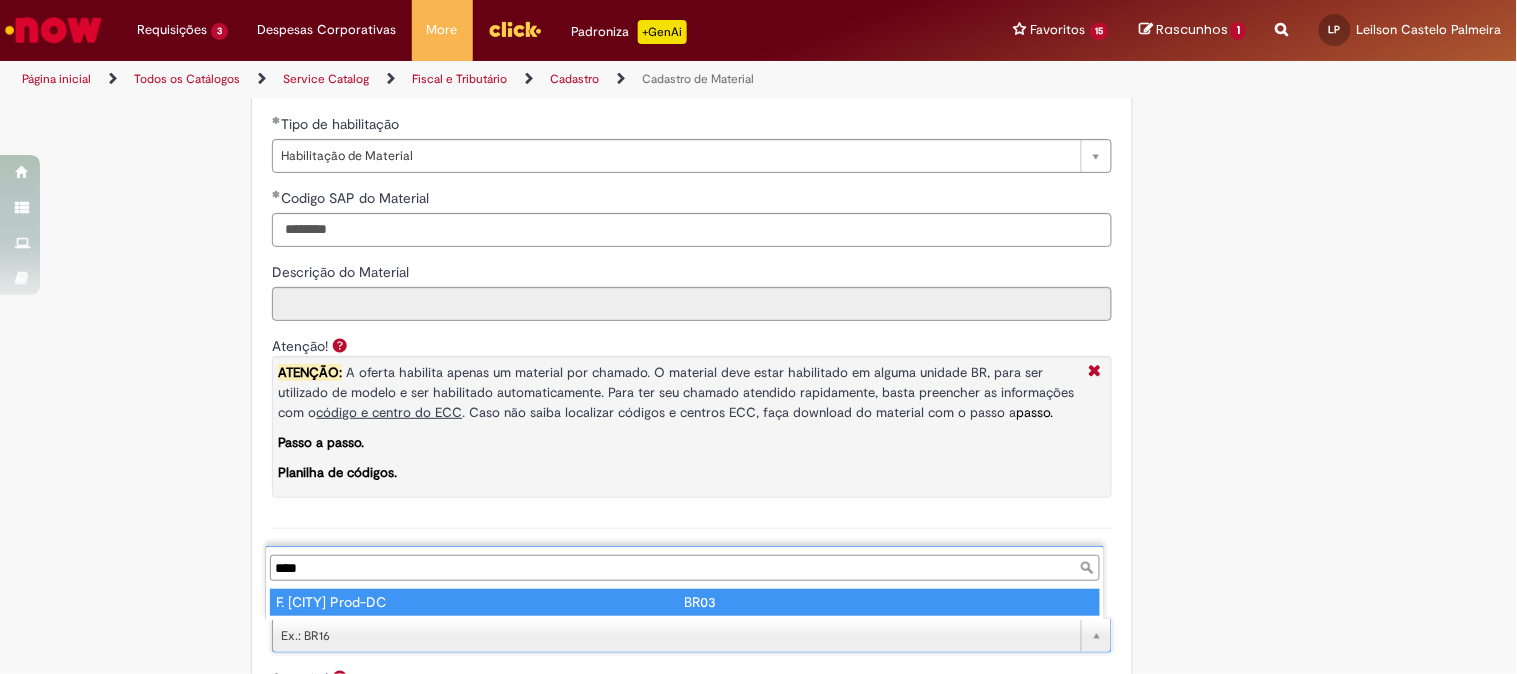 type on "****" 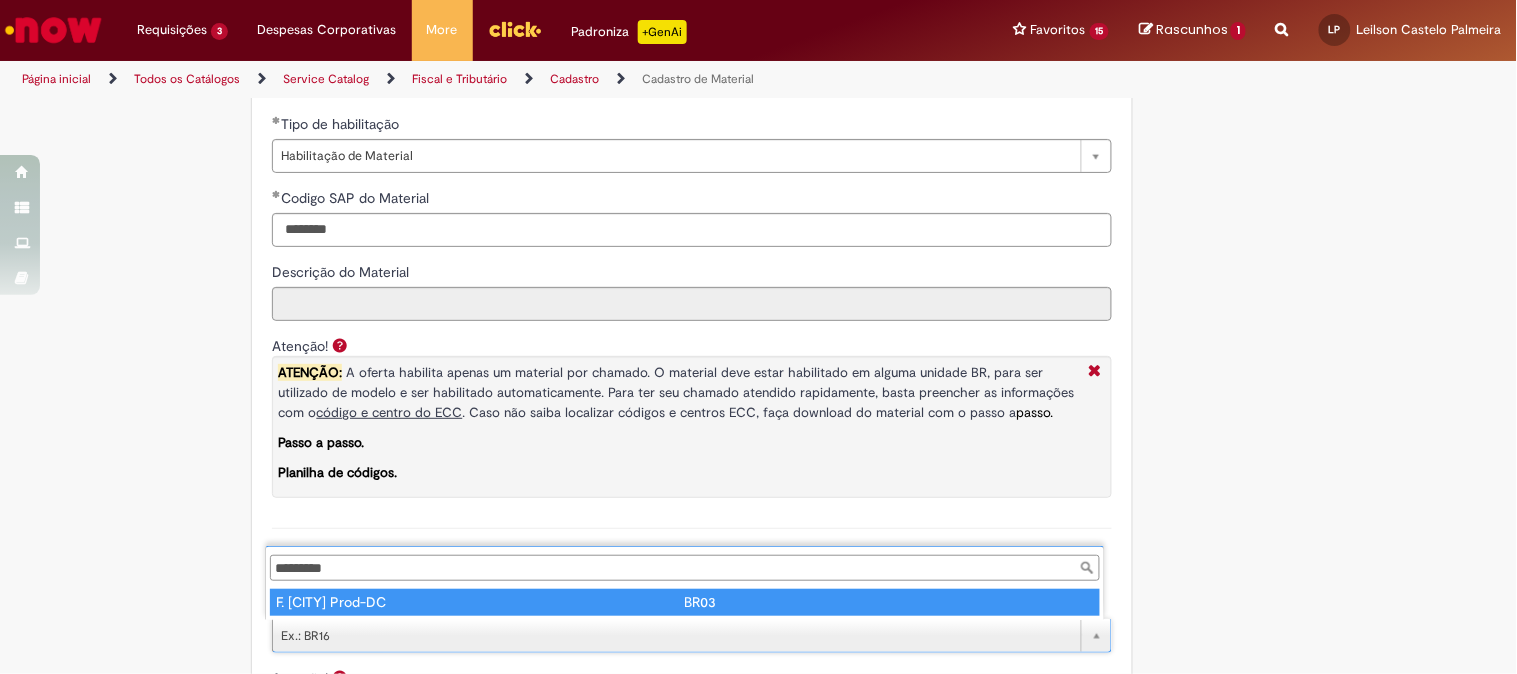 type on "****" 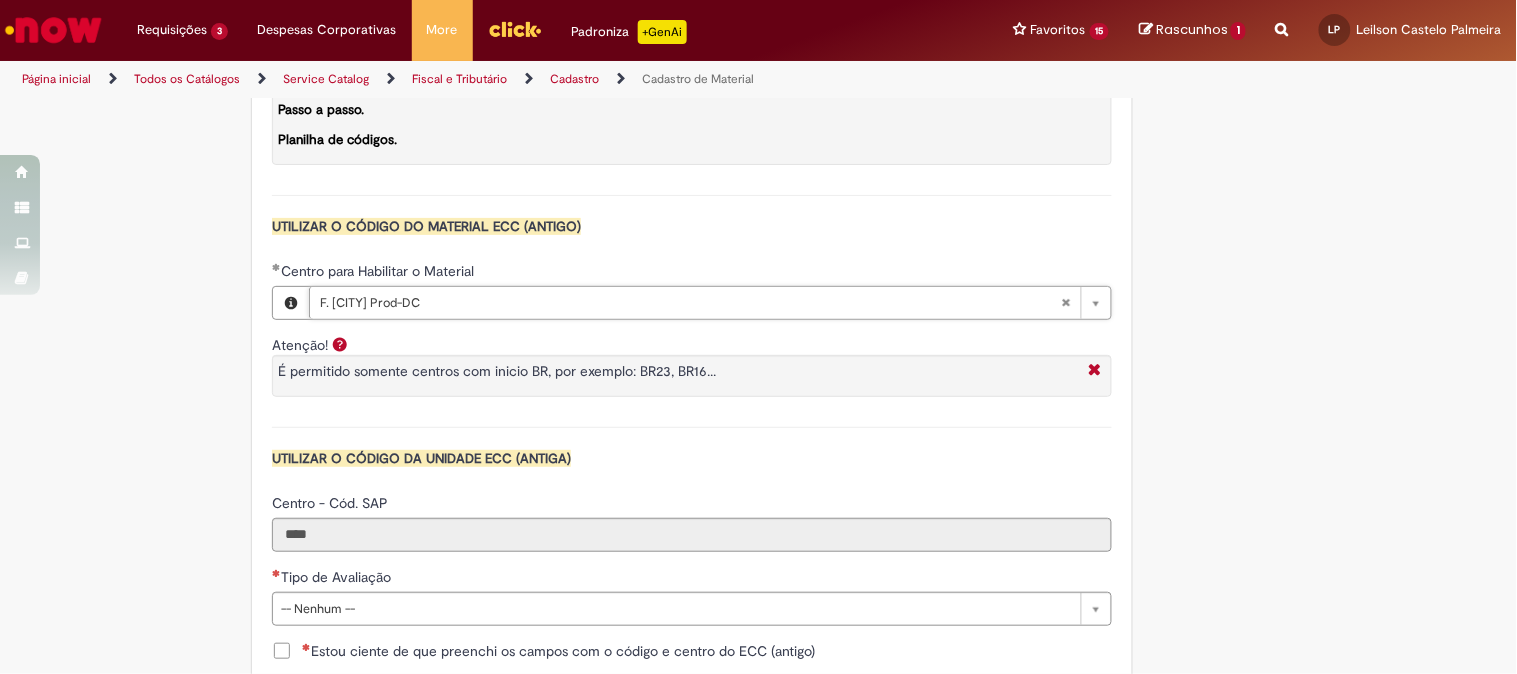 scroll, scrollTop: 2000, scrollLeft: 0, axis: vertical 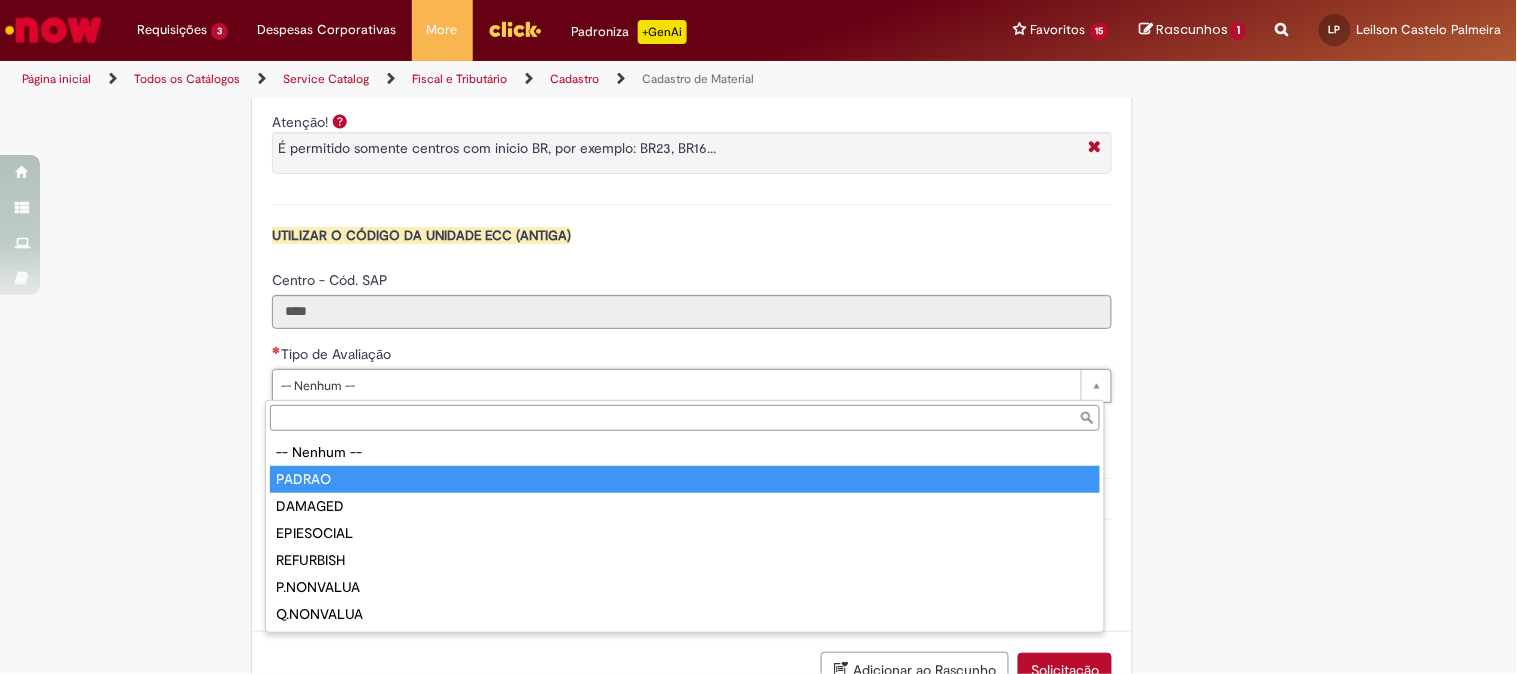 type on "******" 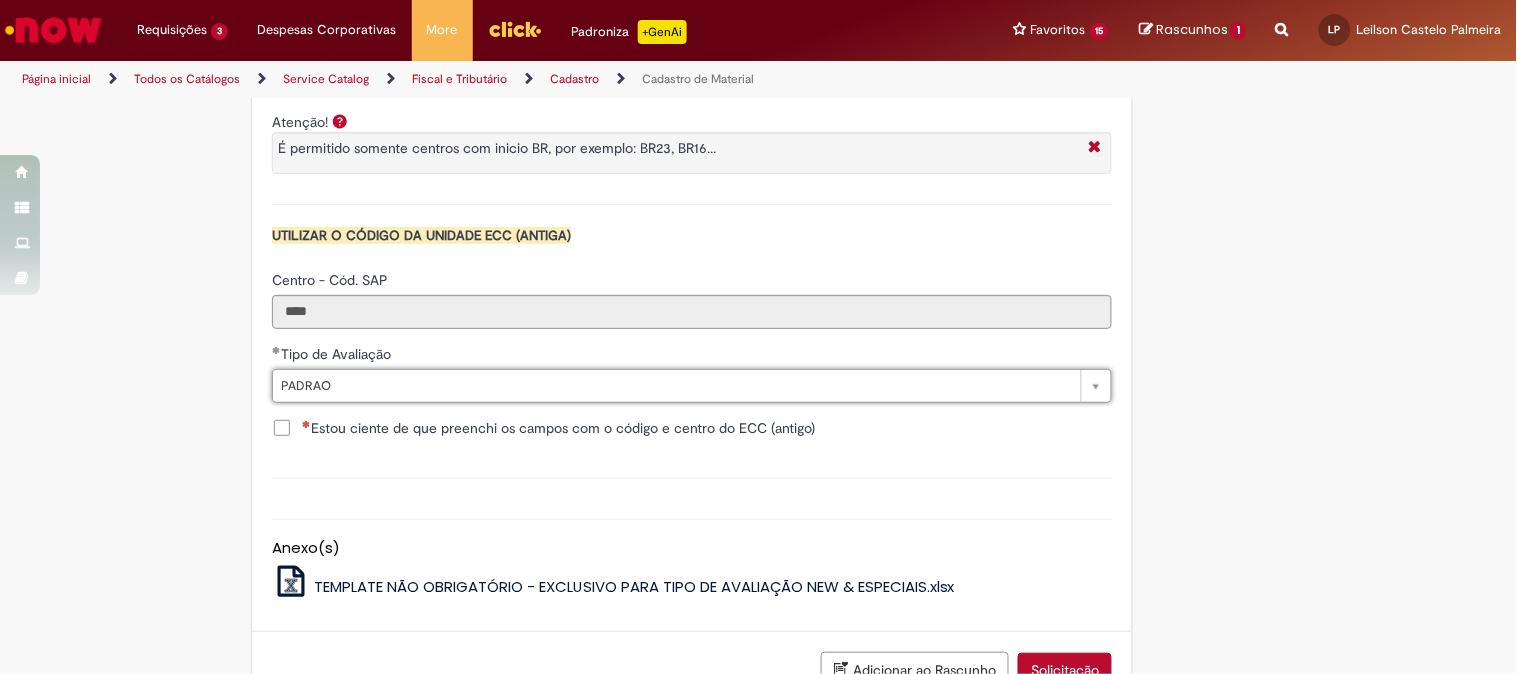 click on "Estou ciente de que preenchi os campos com o código e centro do ECC  (antigo)" at bounding box center (558, 428) 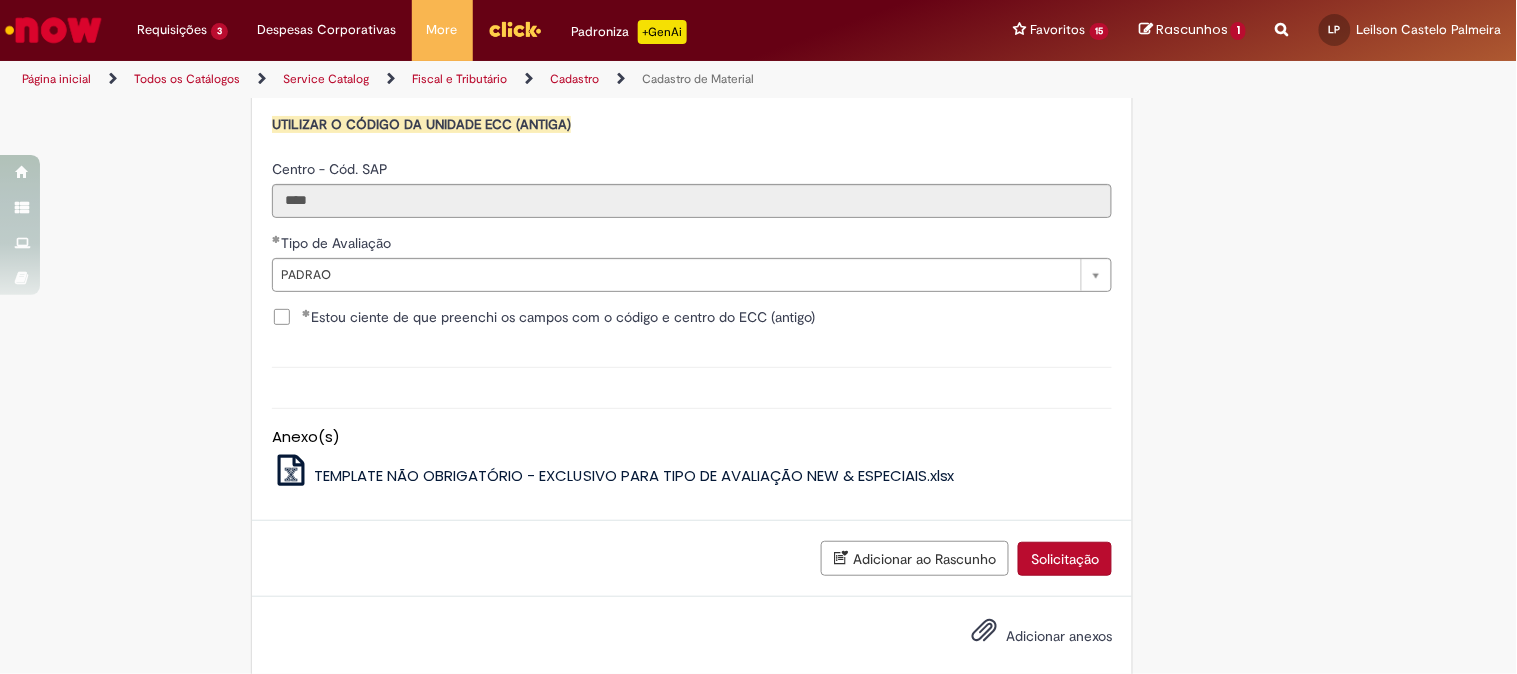 scroll, scrollTop: 2147, scrollLeft: 0, axis: vertical 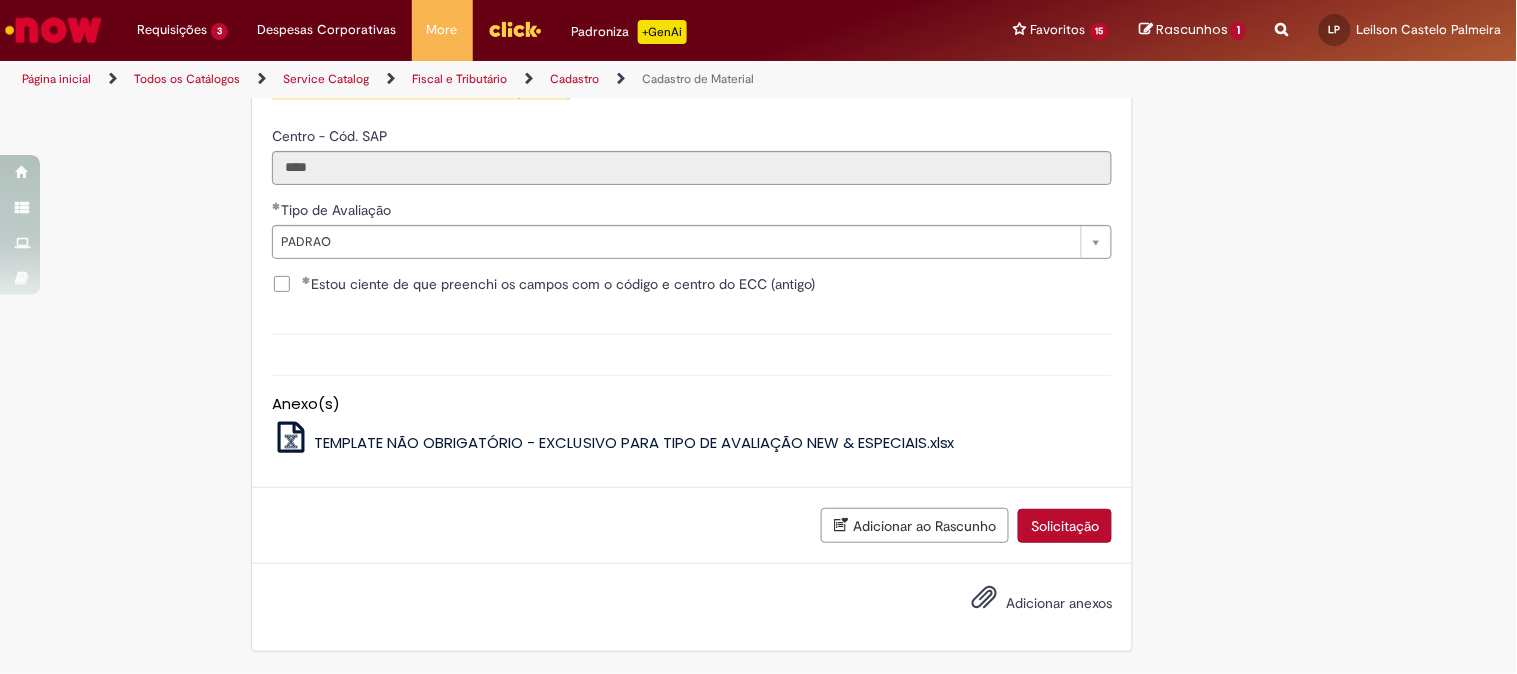 click on "Solicitação" at bounding box center [1065, 526] 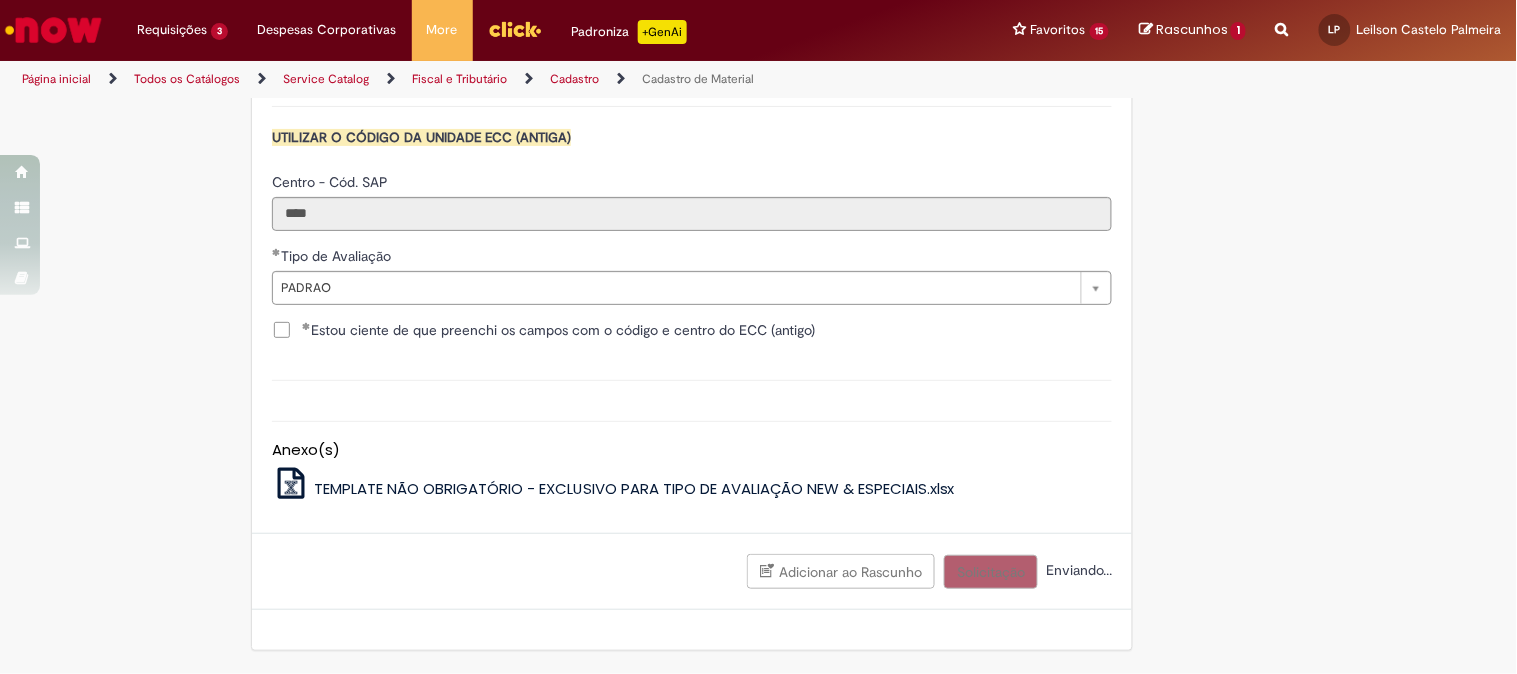 scroll, scrollTop: 2101, scrollLeft: 0, axis: vertical 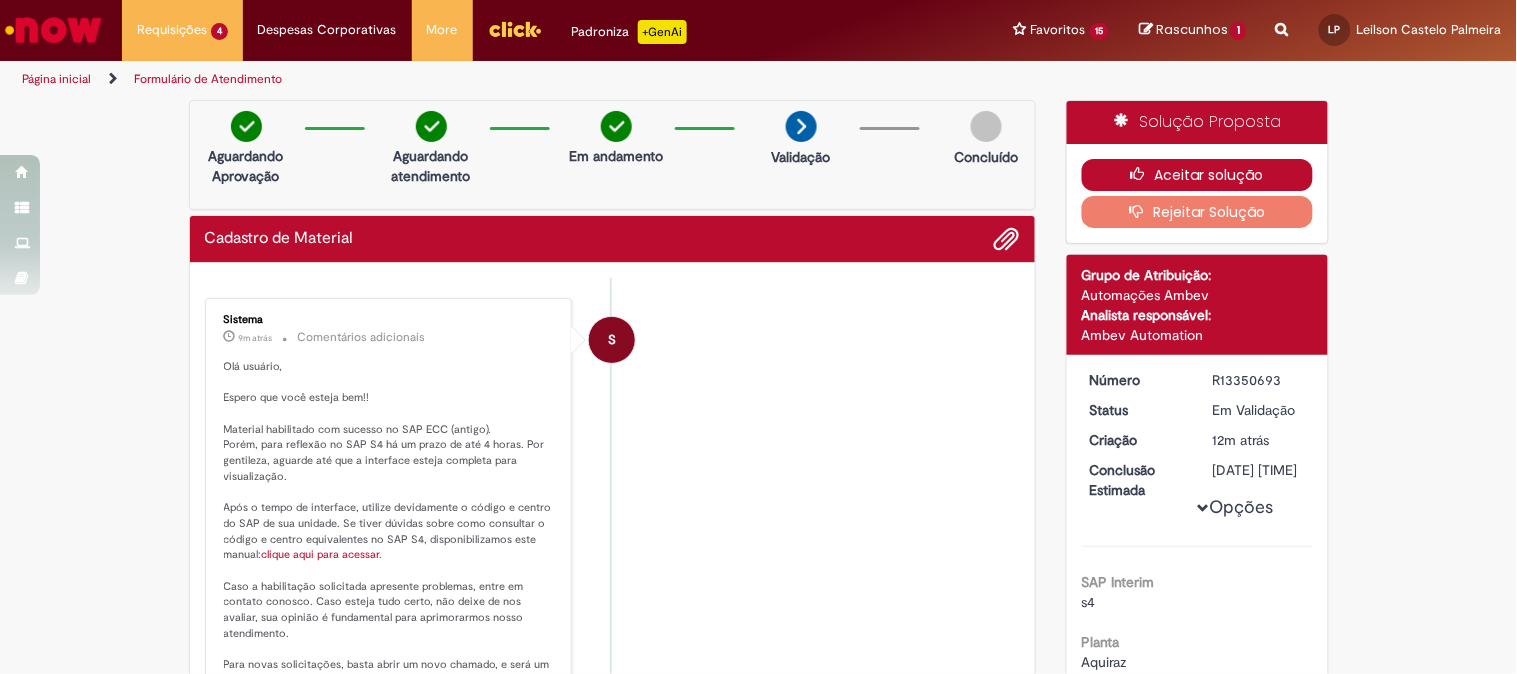 click on "Aceitar solução" at bounding box center [1197, 175] 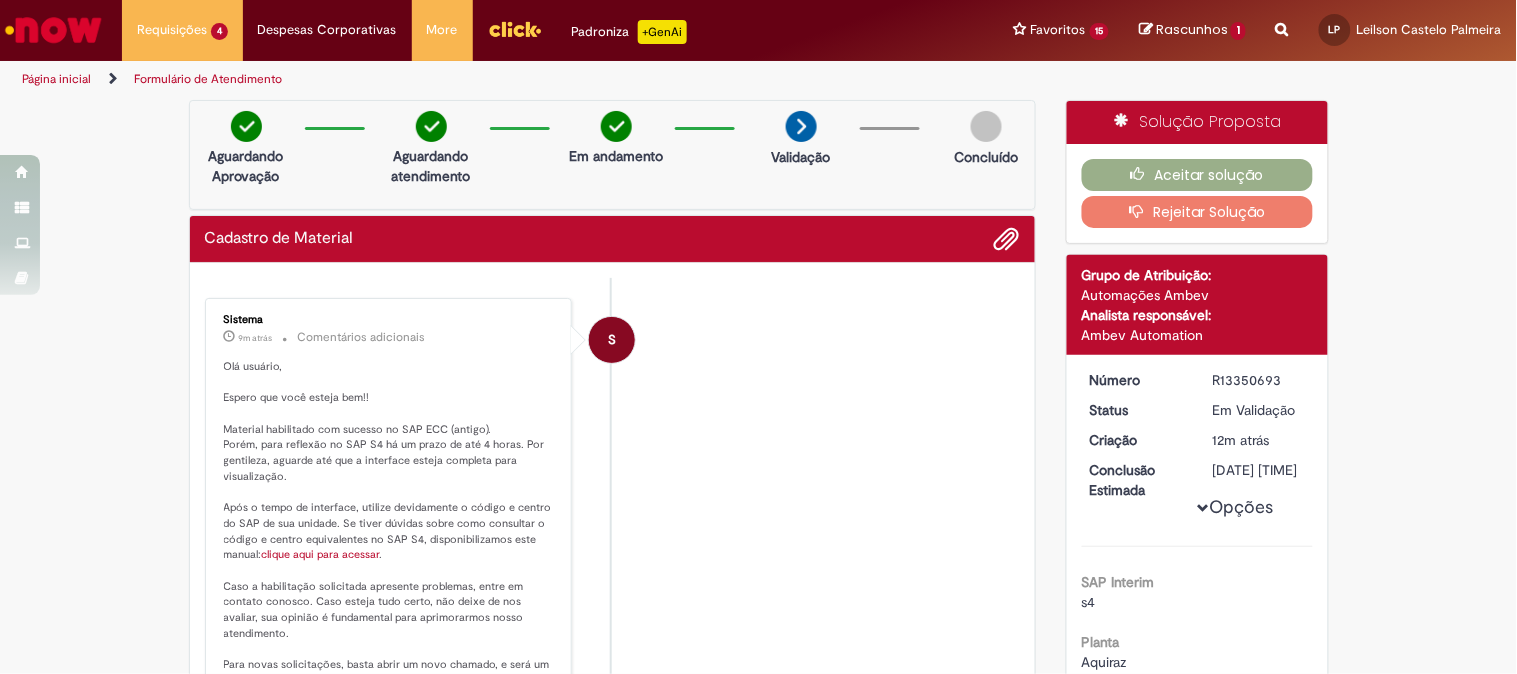 click on "Página inicial" at bounding box center (56, 79) 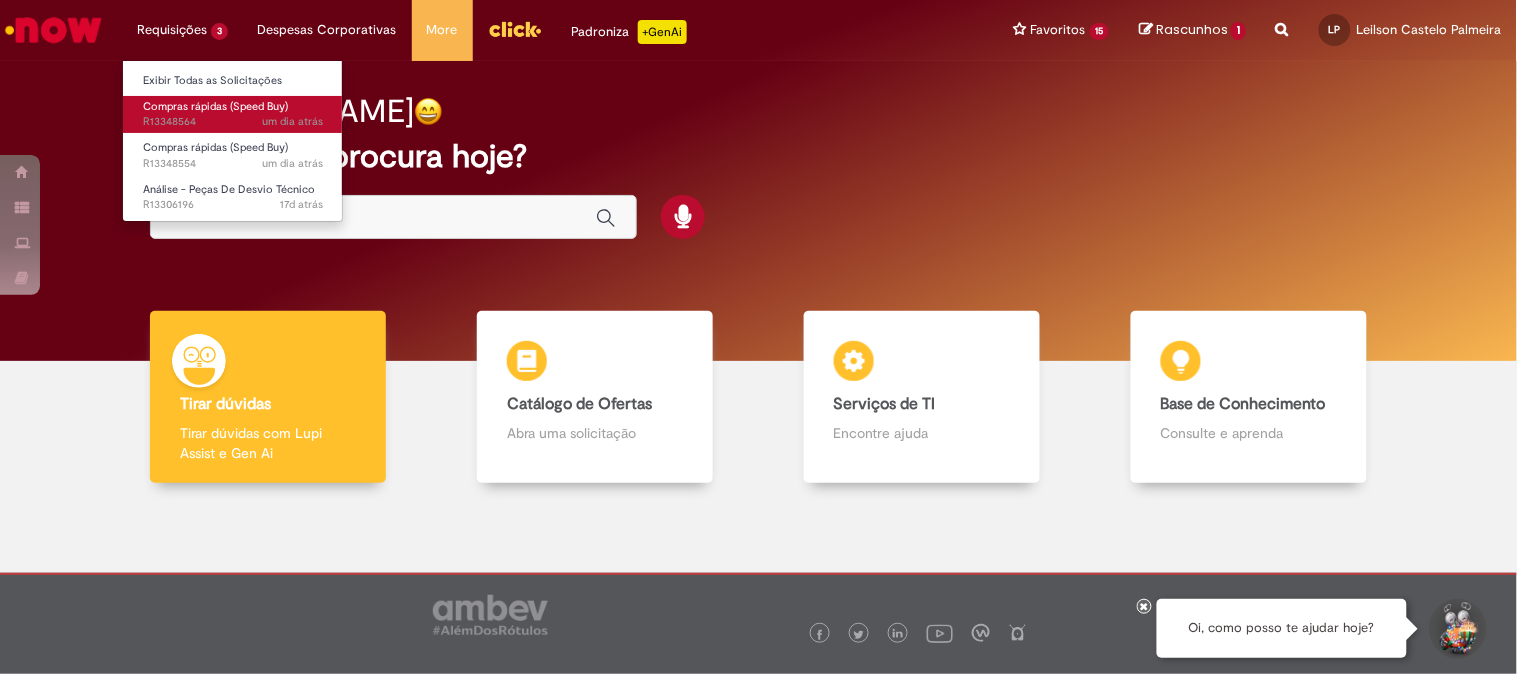 click on "um dia atrás um dia atrás  R13348564" at bounding box center [233, 122] 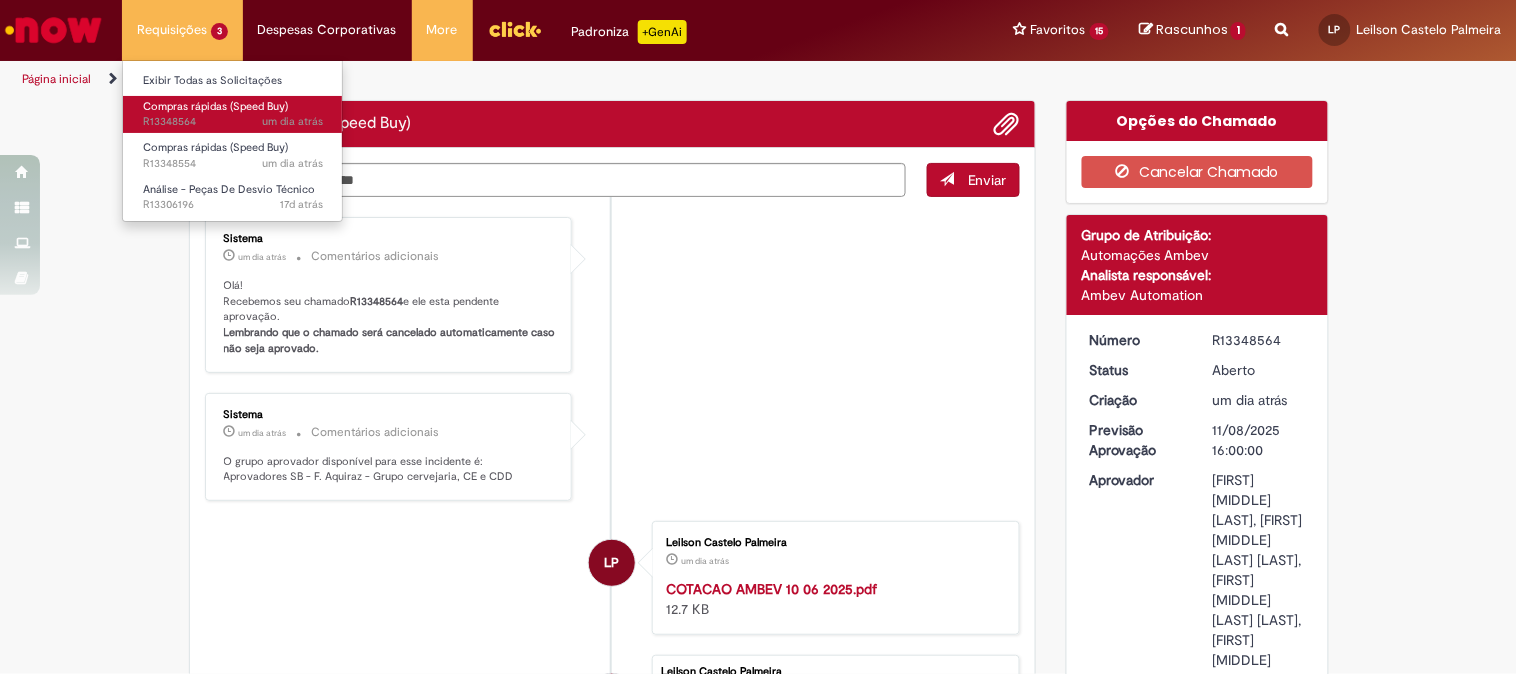 click on "um dia atrás um dia atrás  R13348564" at bounding box center (233, 122) 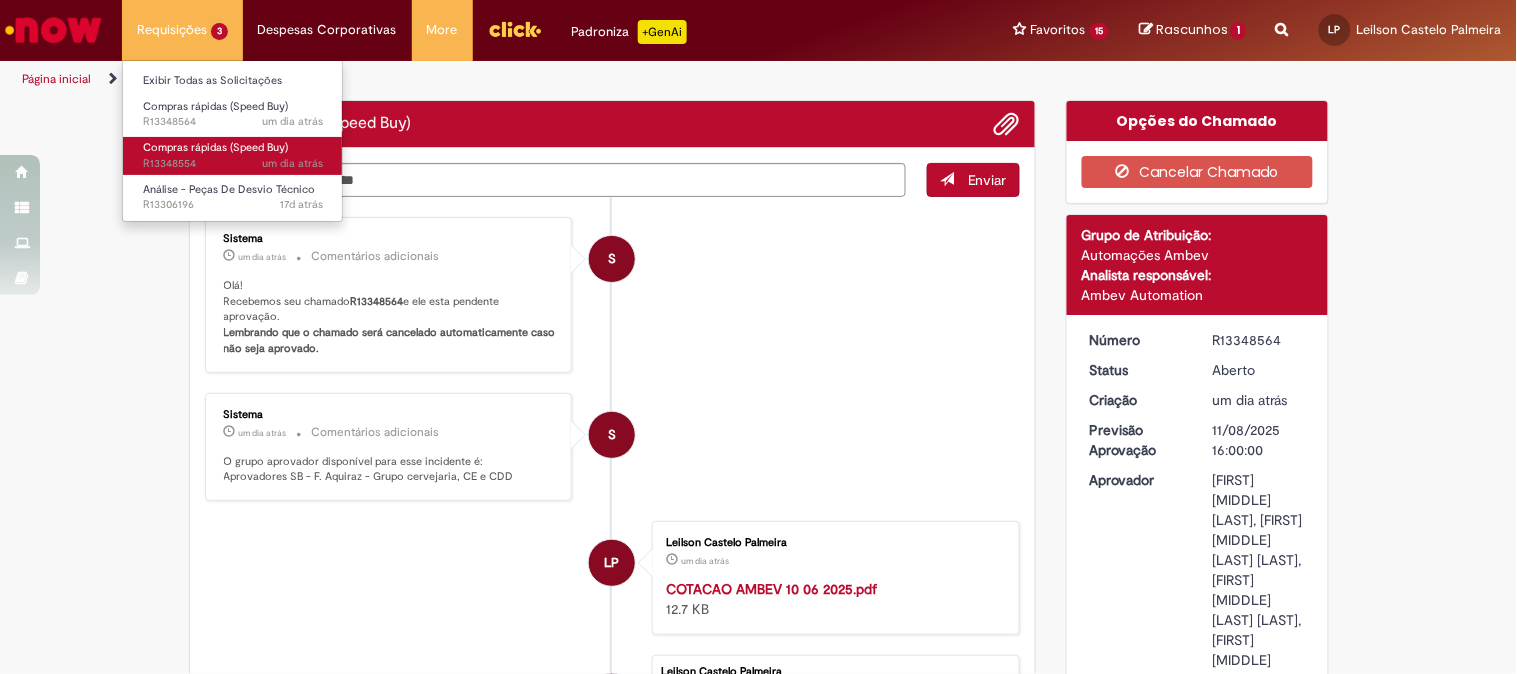 click on "Compras rápidas (Speed Buy)" at bounding box center [215, 147] 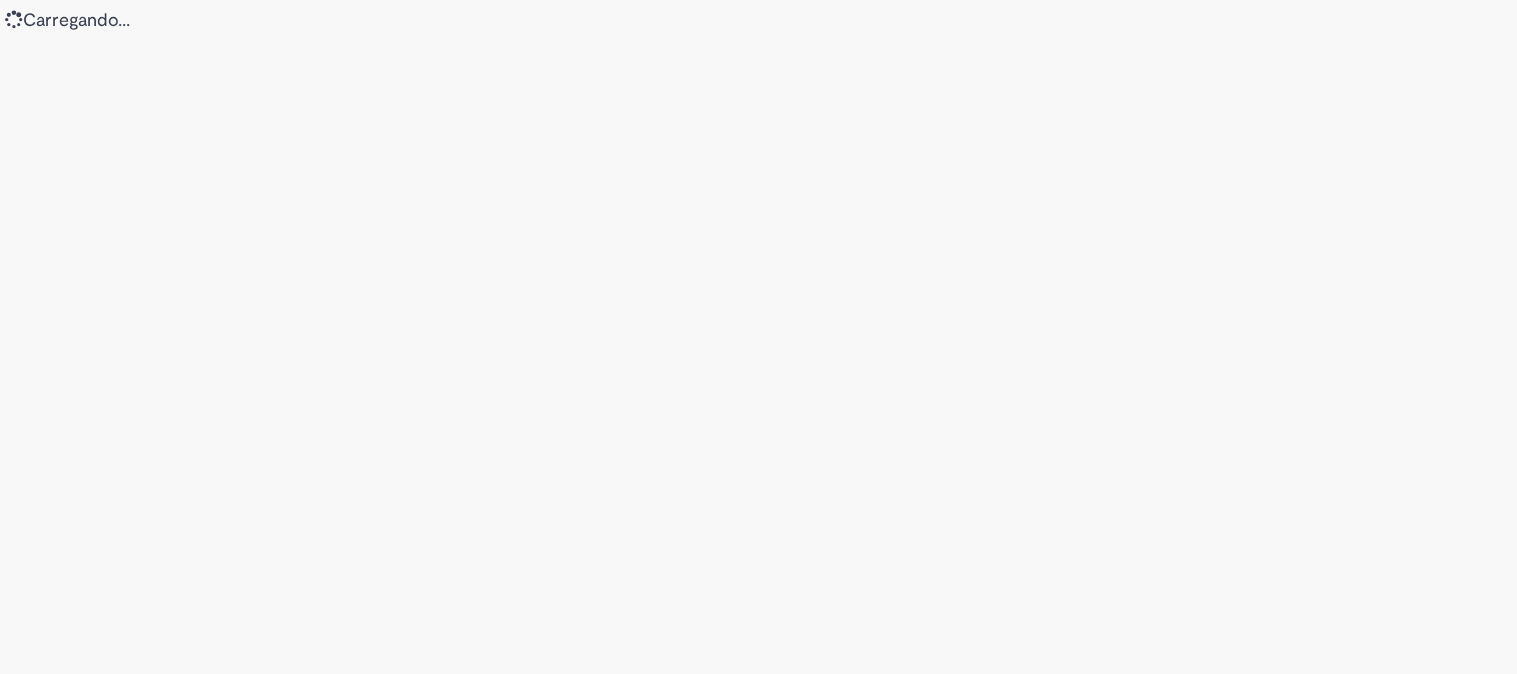 scroll, scrollTop: 0, scrollLeft: 0, axis: both 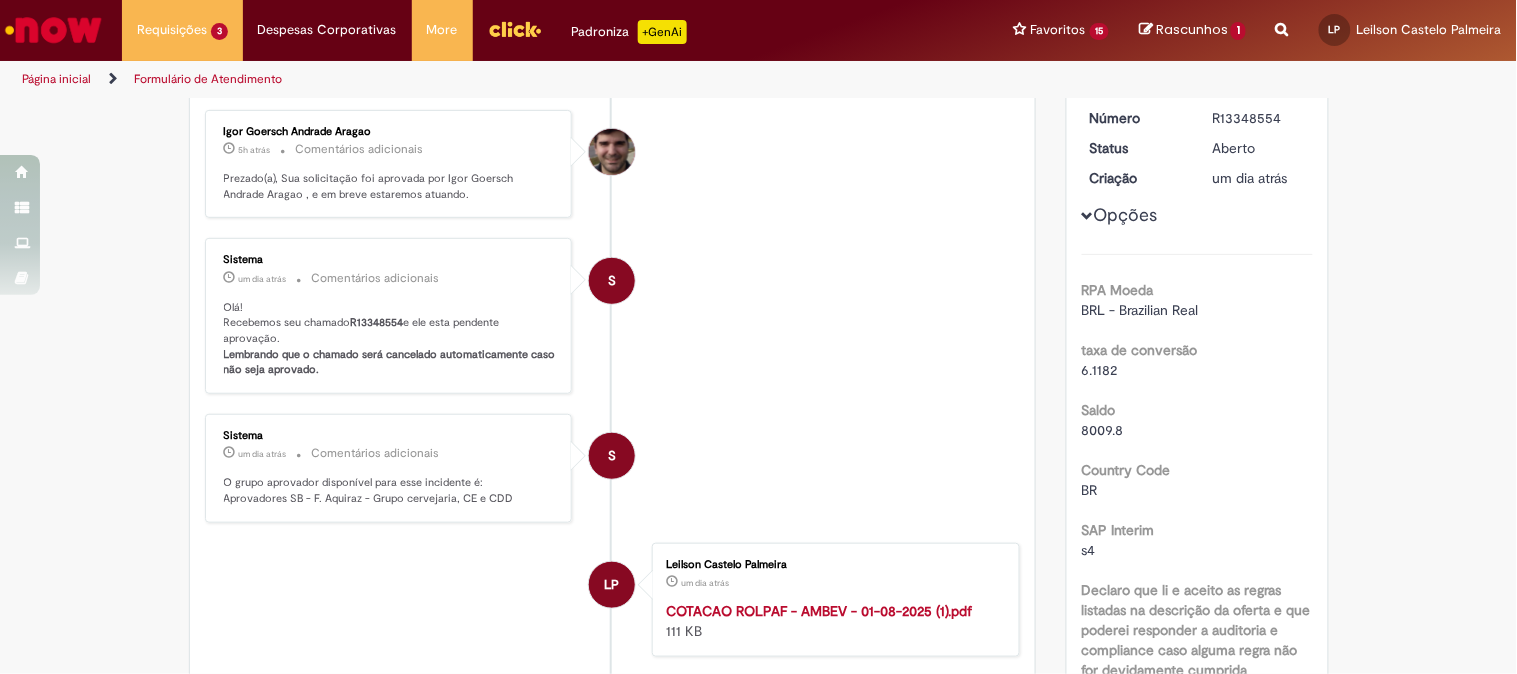 click at bounding box center (1088, 216) 